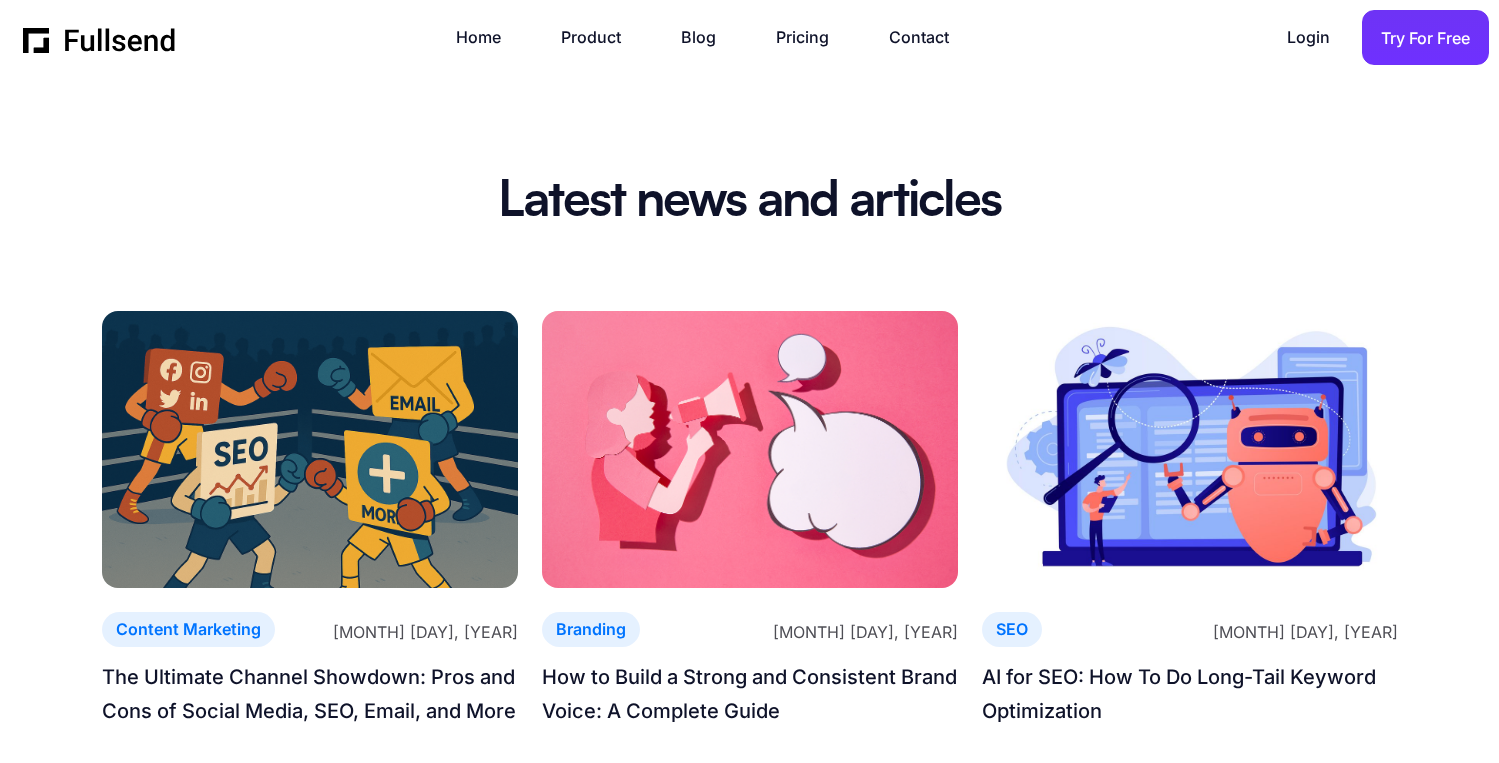 scroll, scrollTop: 0, scrollLeft: 0, axis: both 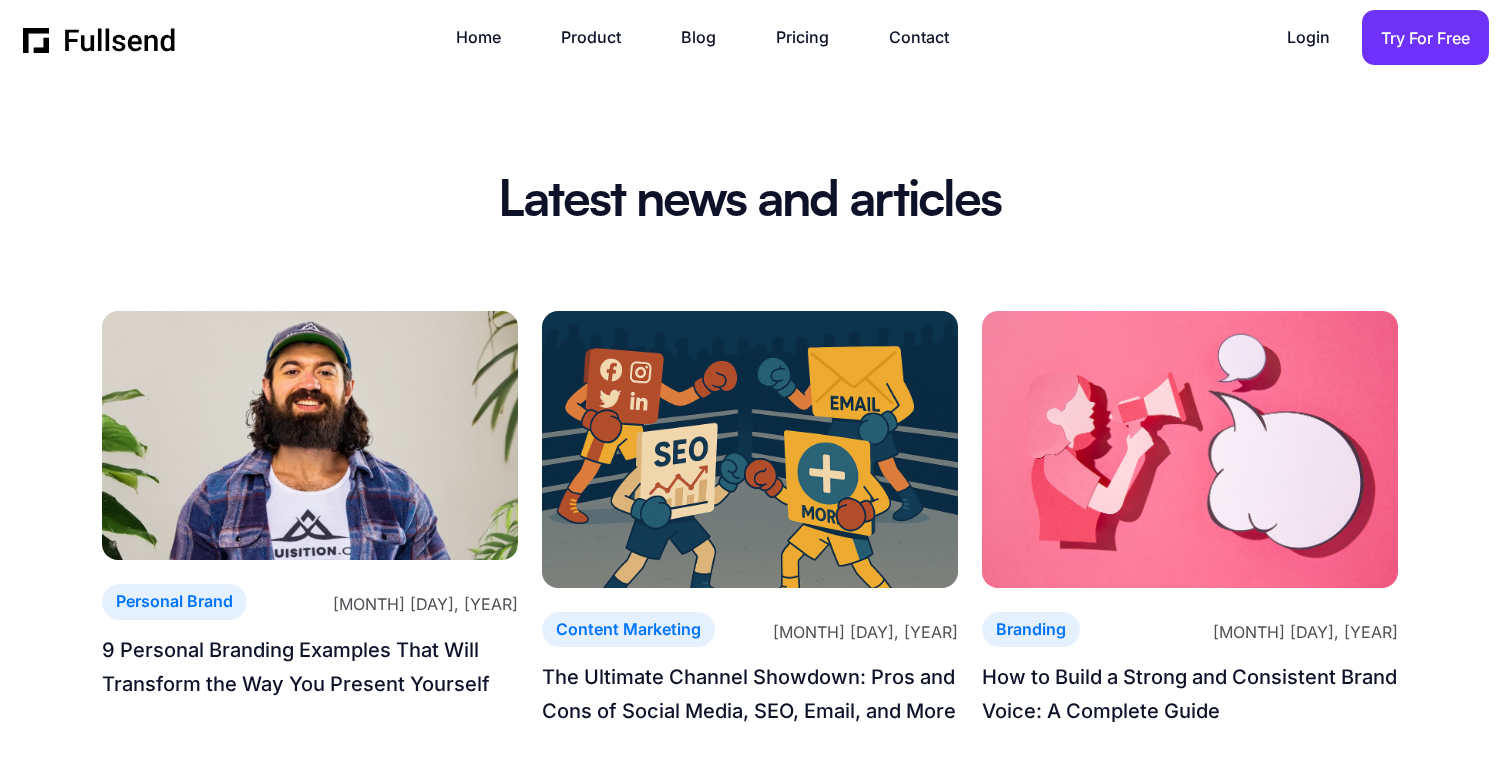 click at bounding box center [310, 436] 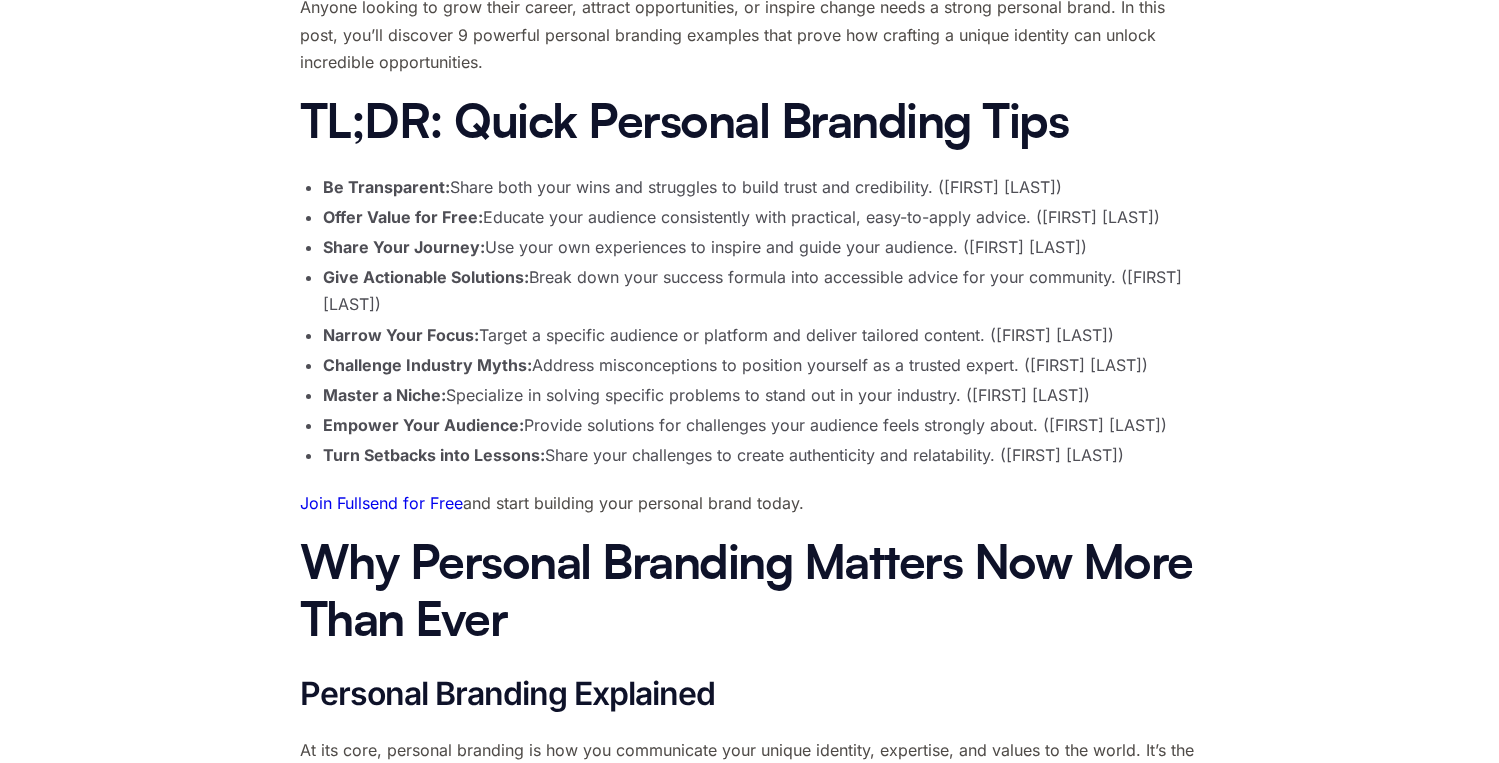 scroll, scrollTop: 1387, scrollLeft: 0, axis: vertical 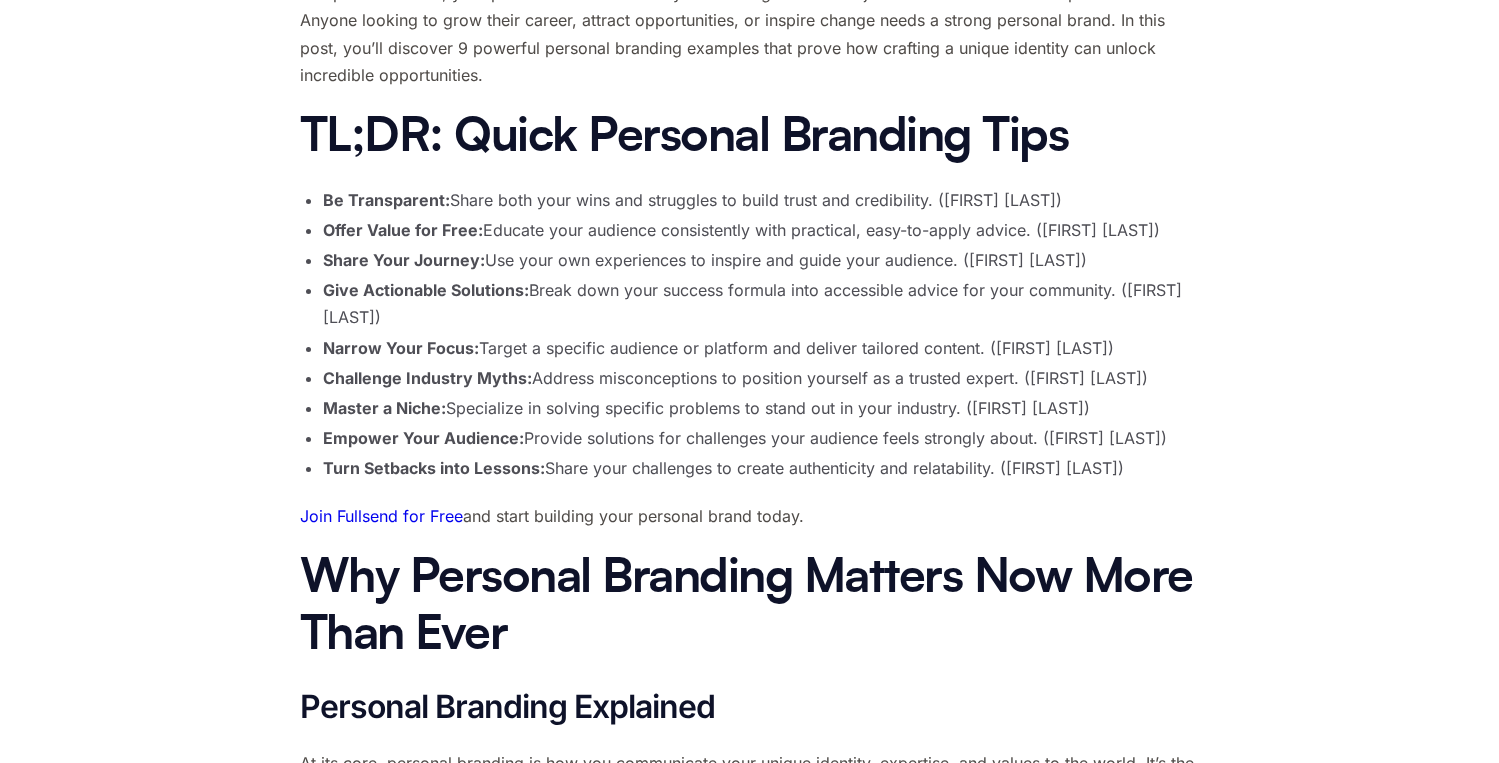 drag, startPoint x: 1155, startPoint y: 477, endPoint x: 327, endPoint y: 189, distance: 876.6573 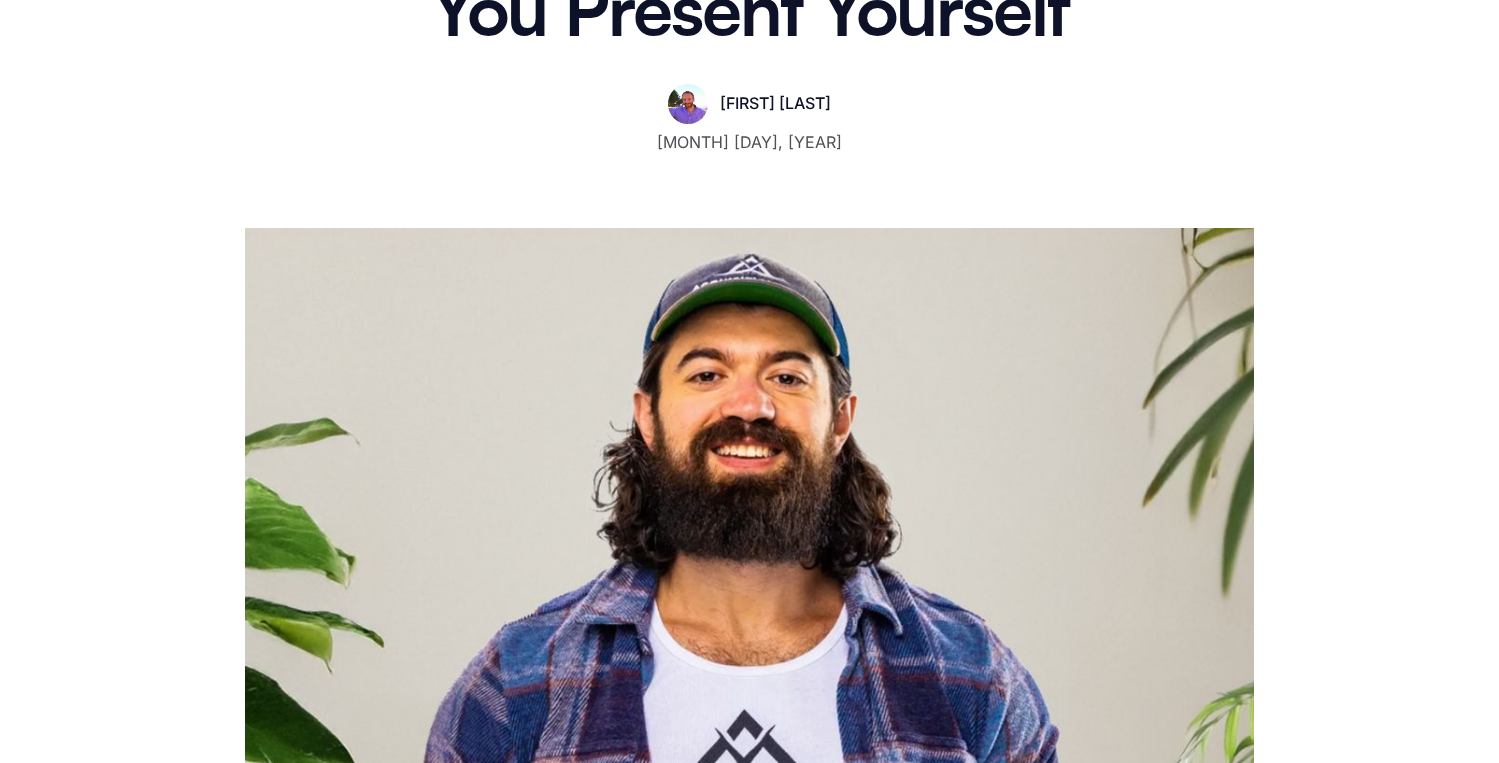 scroll, scrollTop: 0, scrollLeft: 0, axis: both 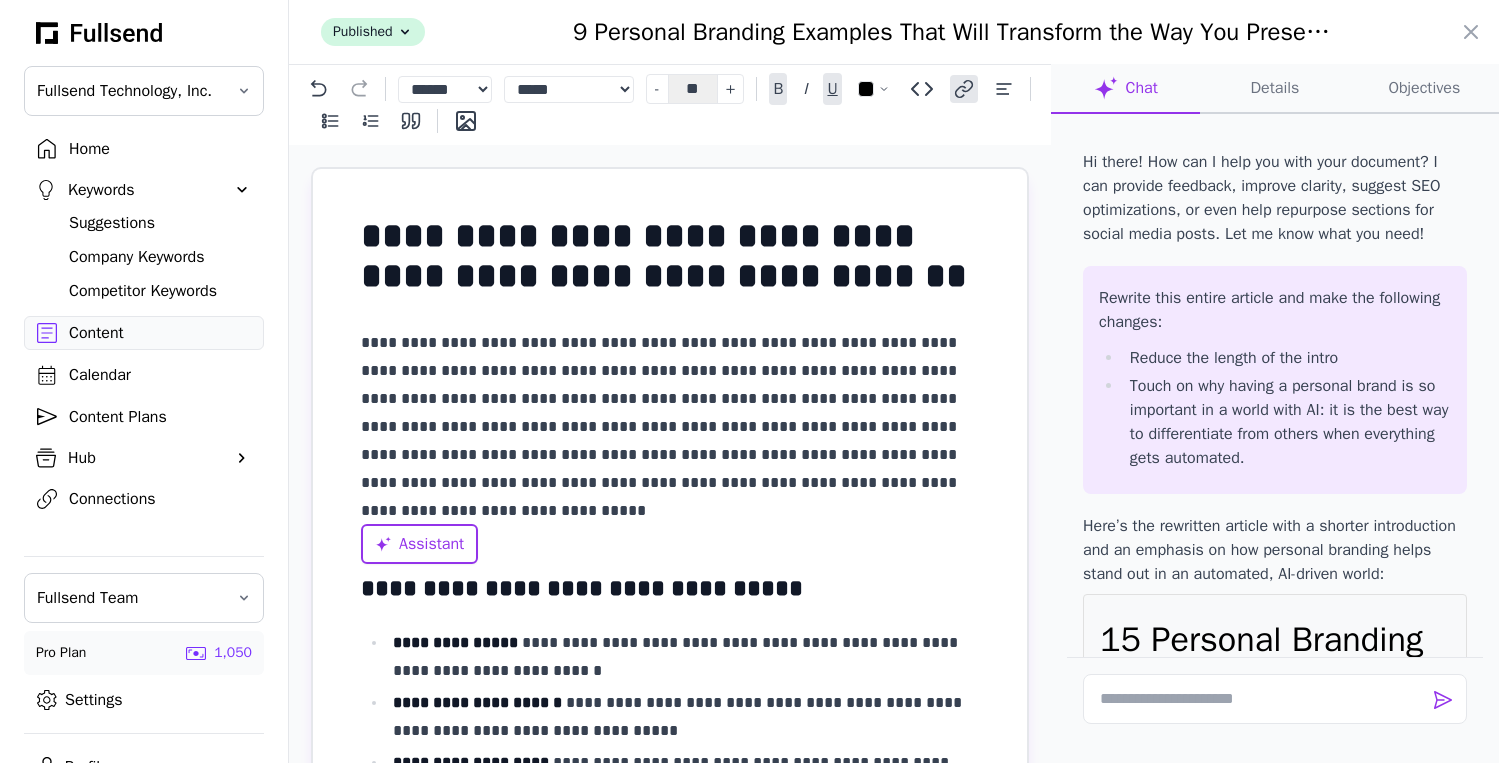 select on "**" 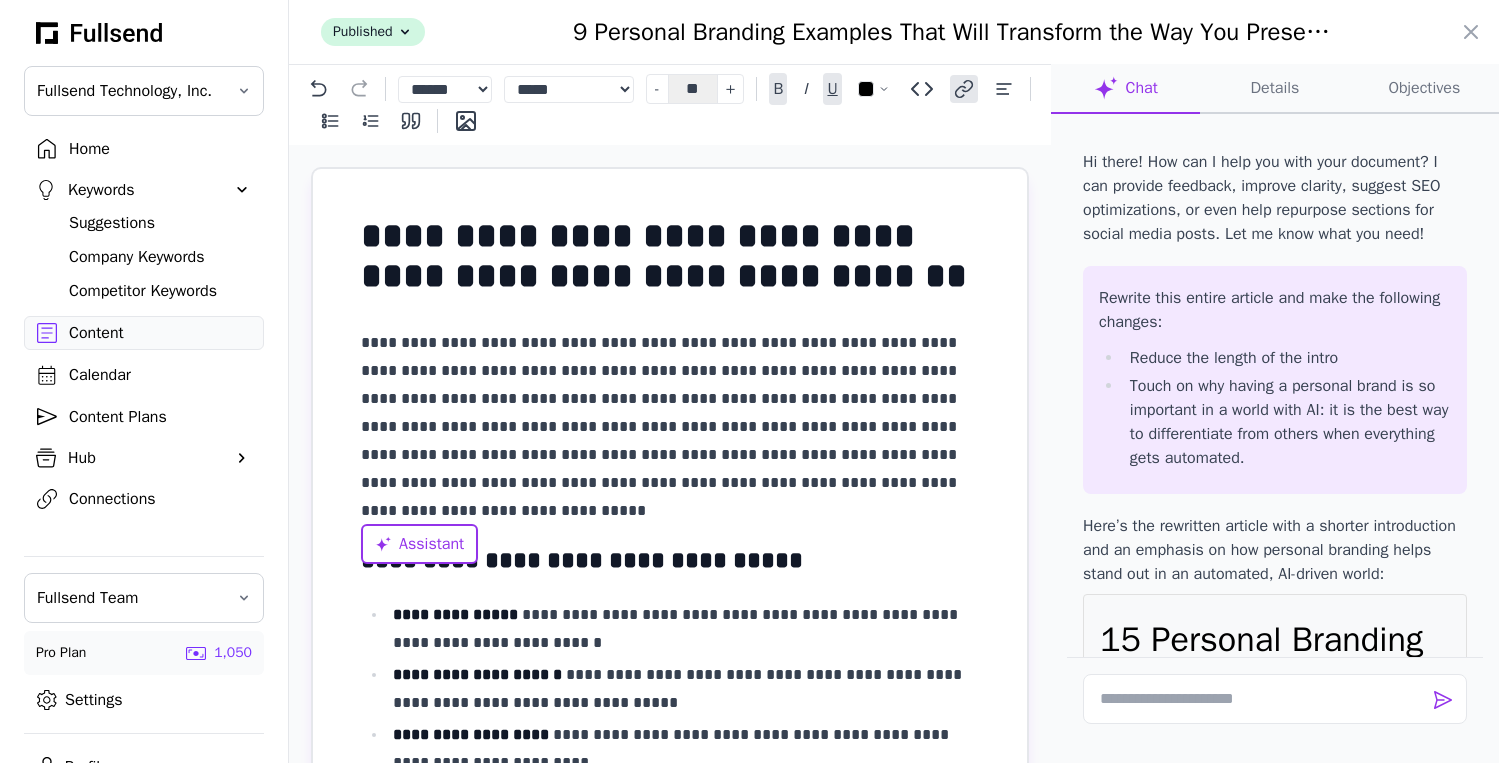 scroll, scrollTop: 38639, scrollLeft: 0, axis: vertical 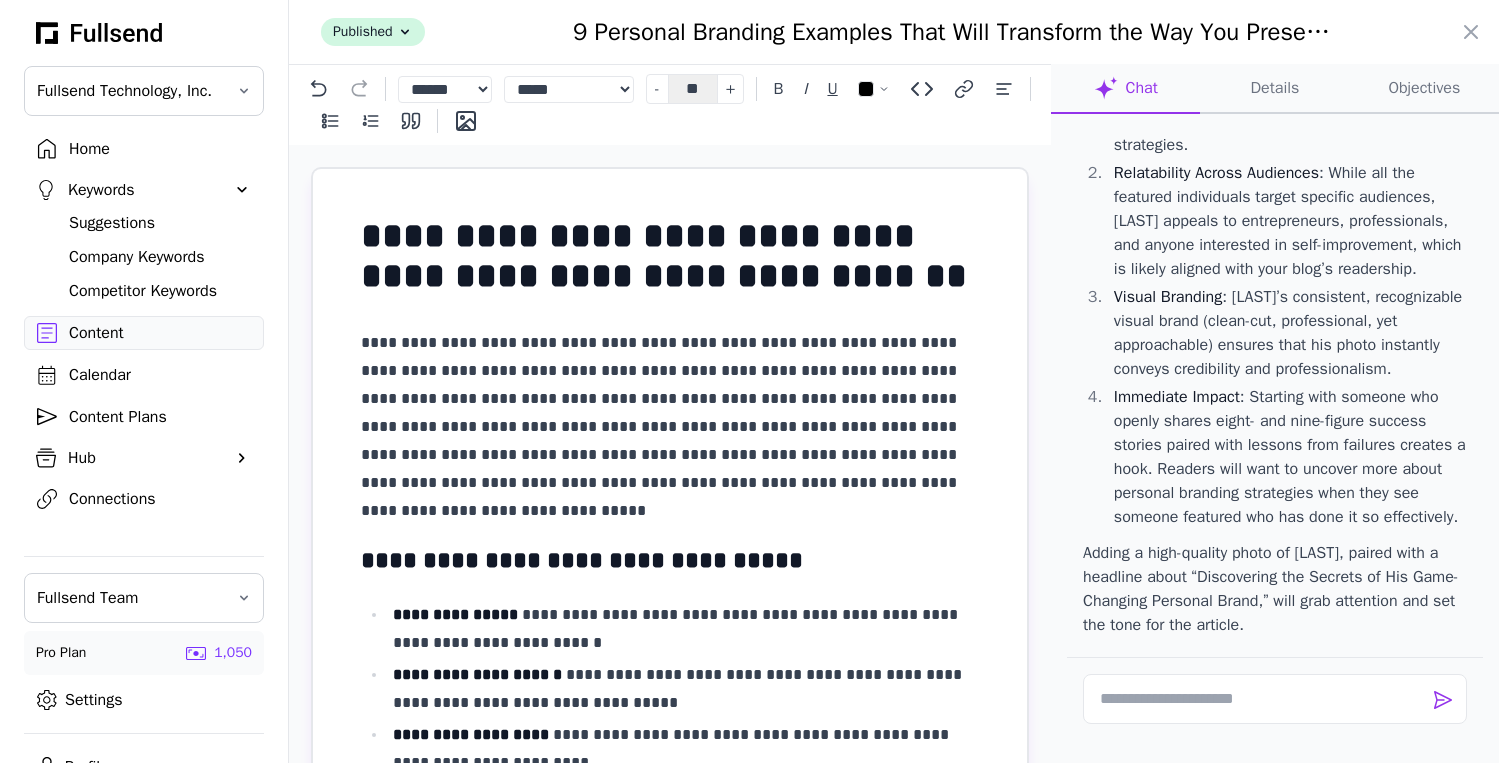 click on "**********" at bounding box center (670, 413) 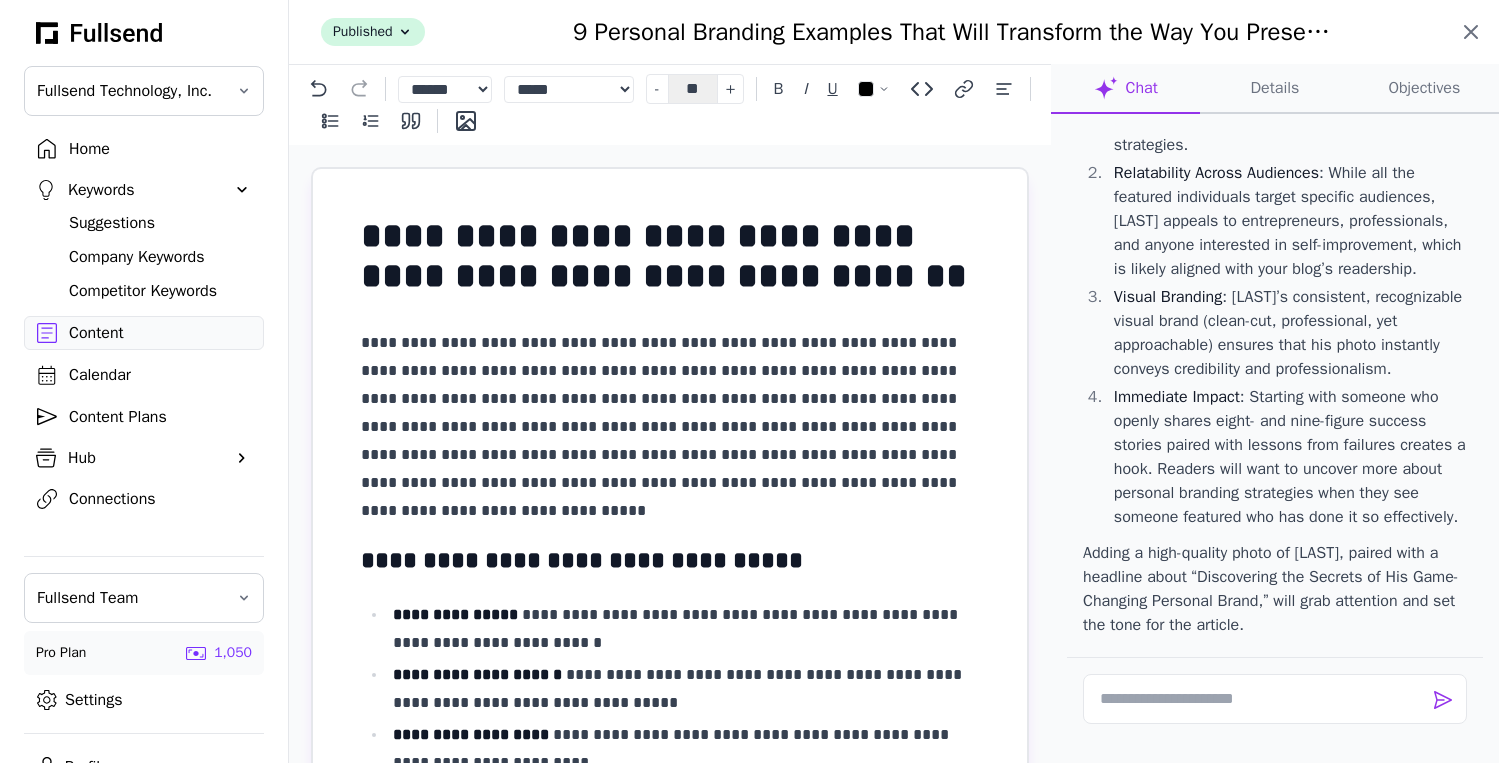 click 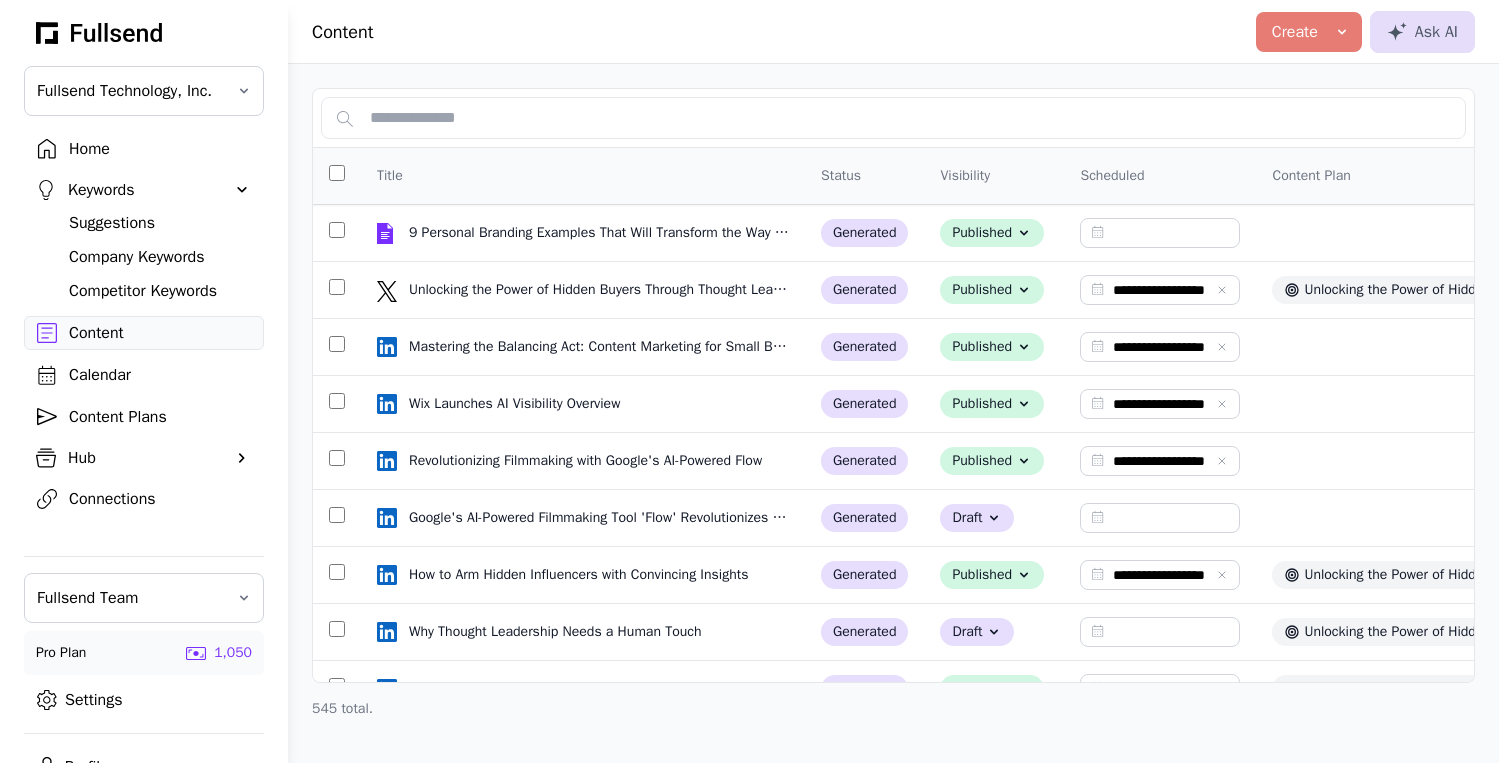 click on "Home" at bounding box center [160, 149] 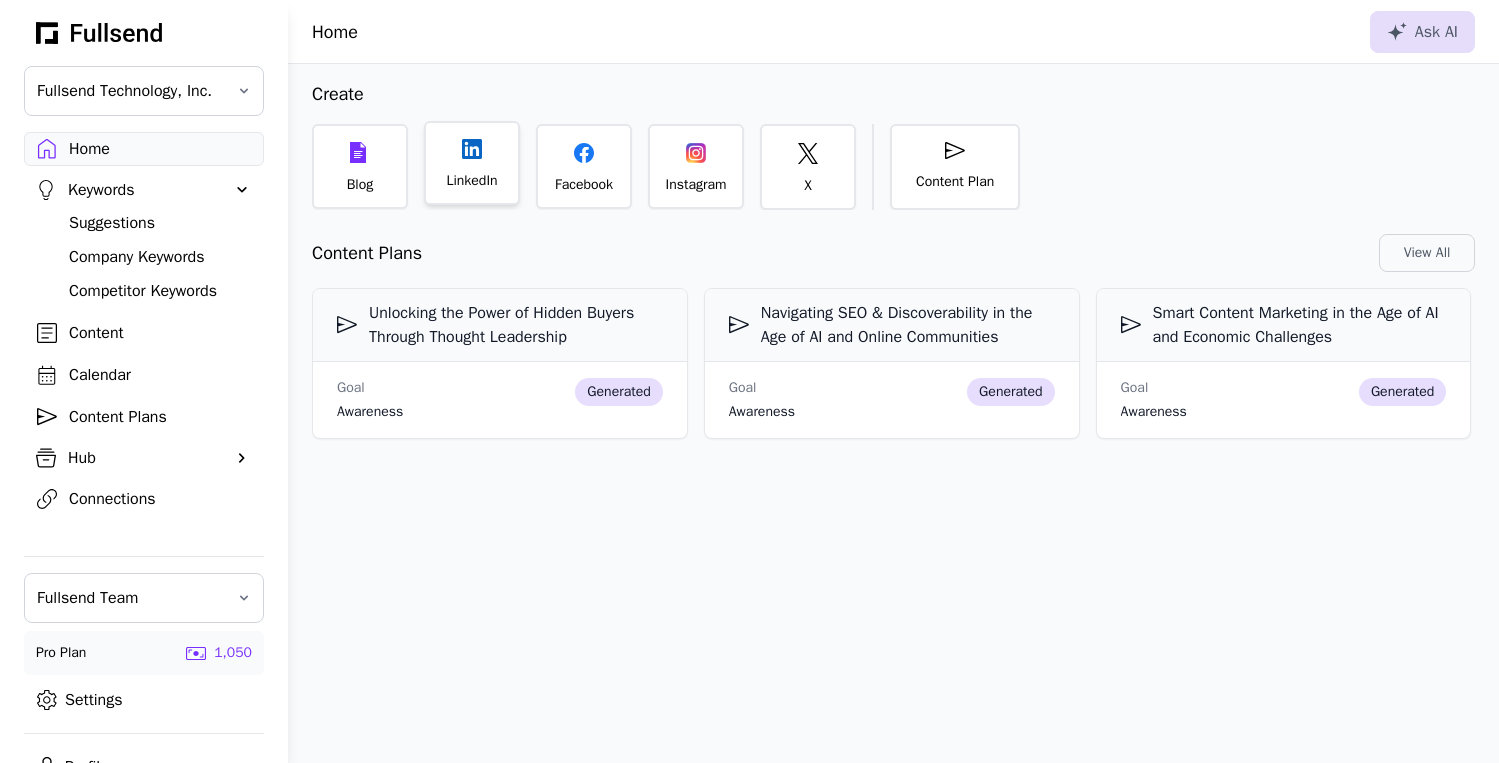 click on "LinkedIn" at bounding box center [471, 181] 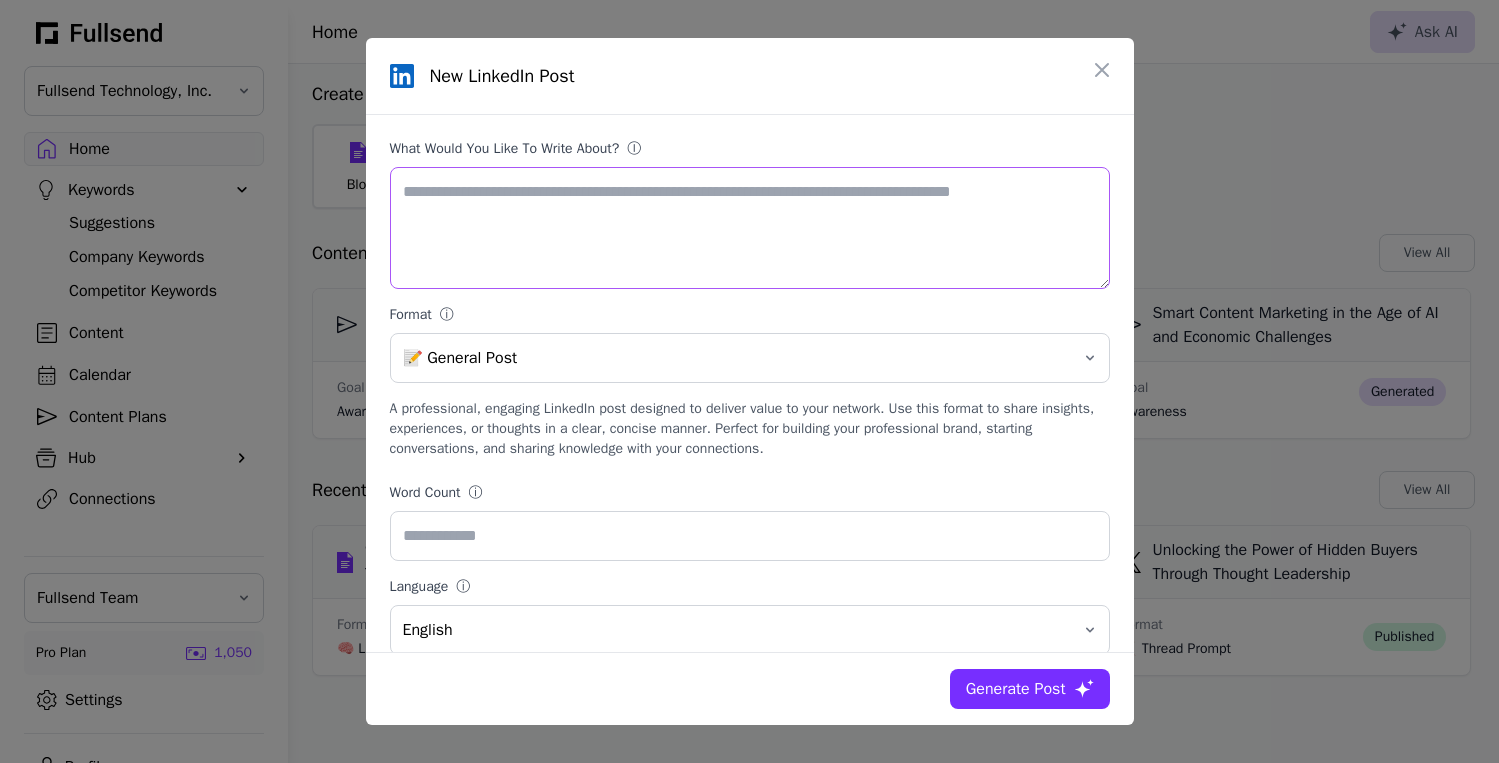 click on "What would you like to write about?   ⓘ" at bounding box center [750, 228] 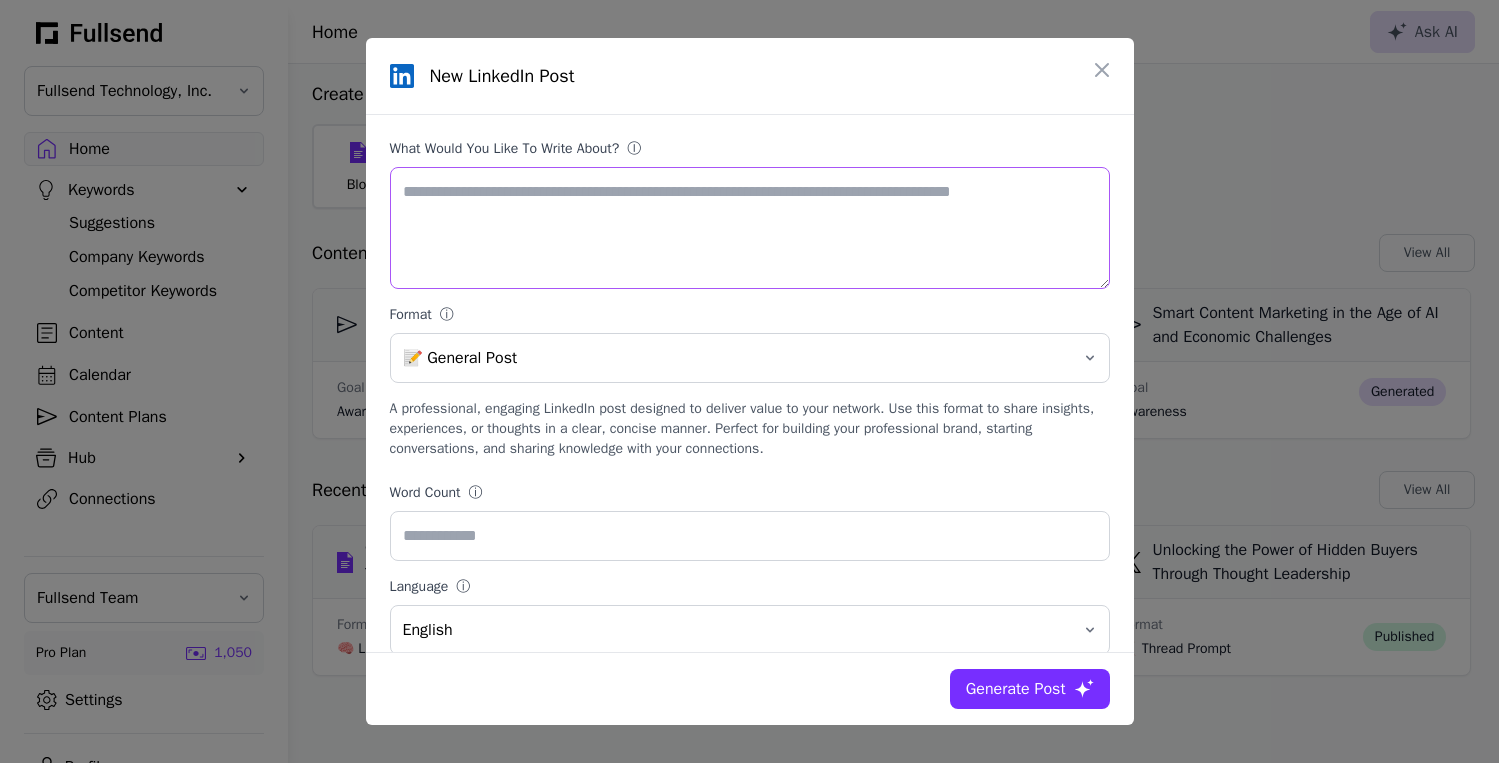 paste on "**********" 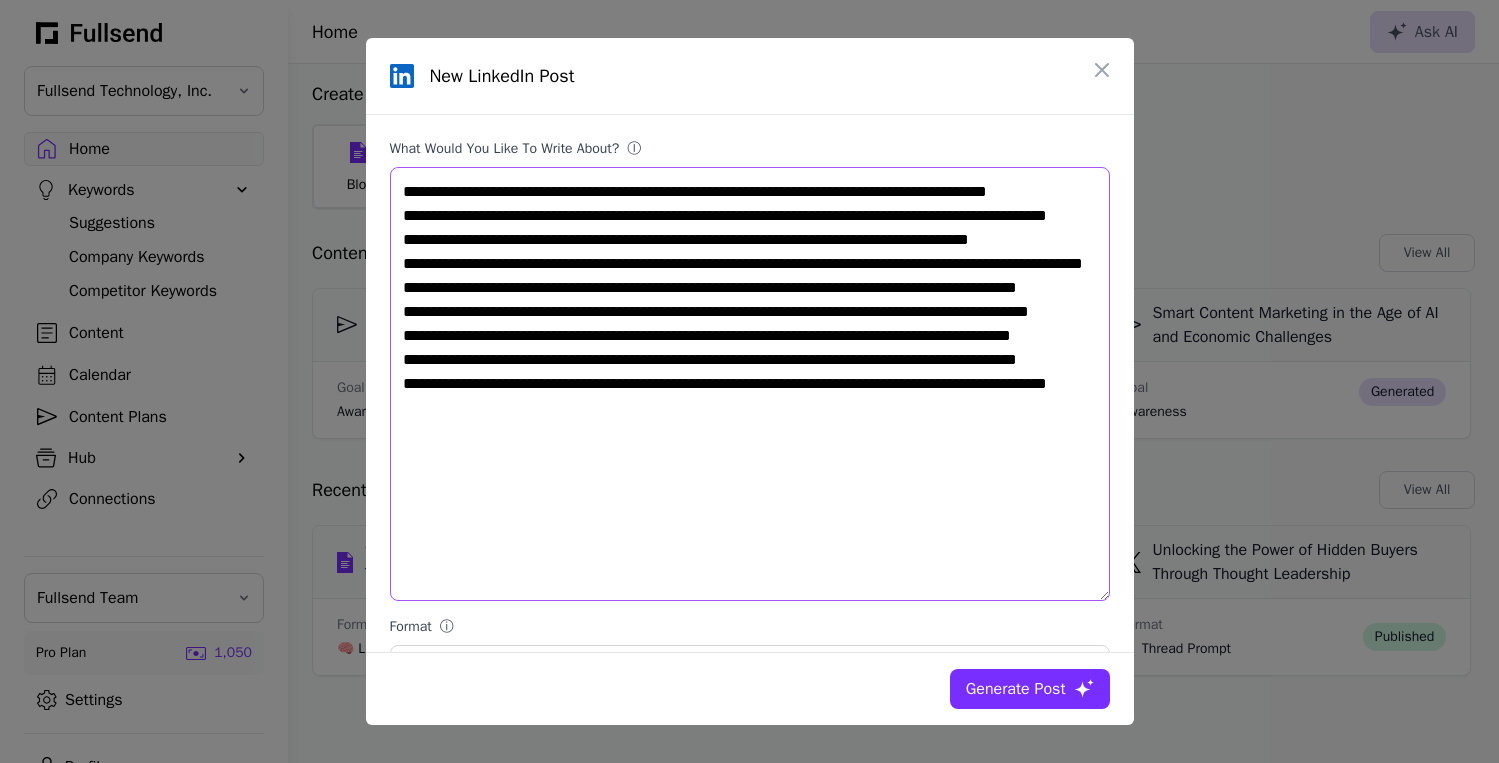 click on "**********" at bounding box center [750, 384] 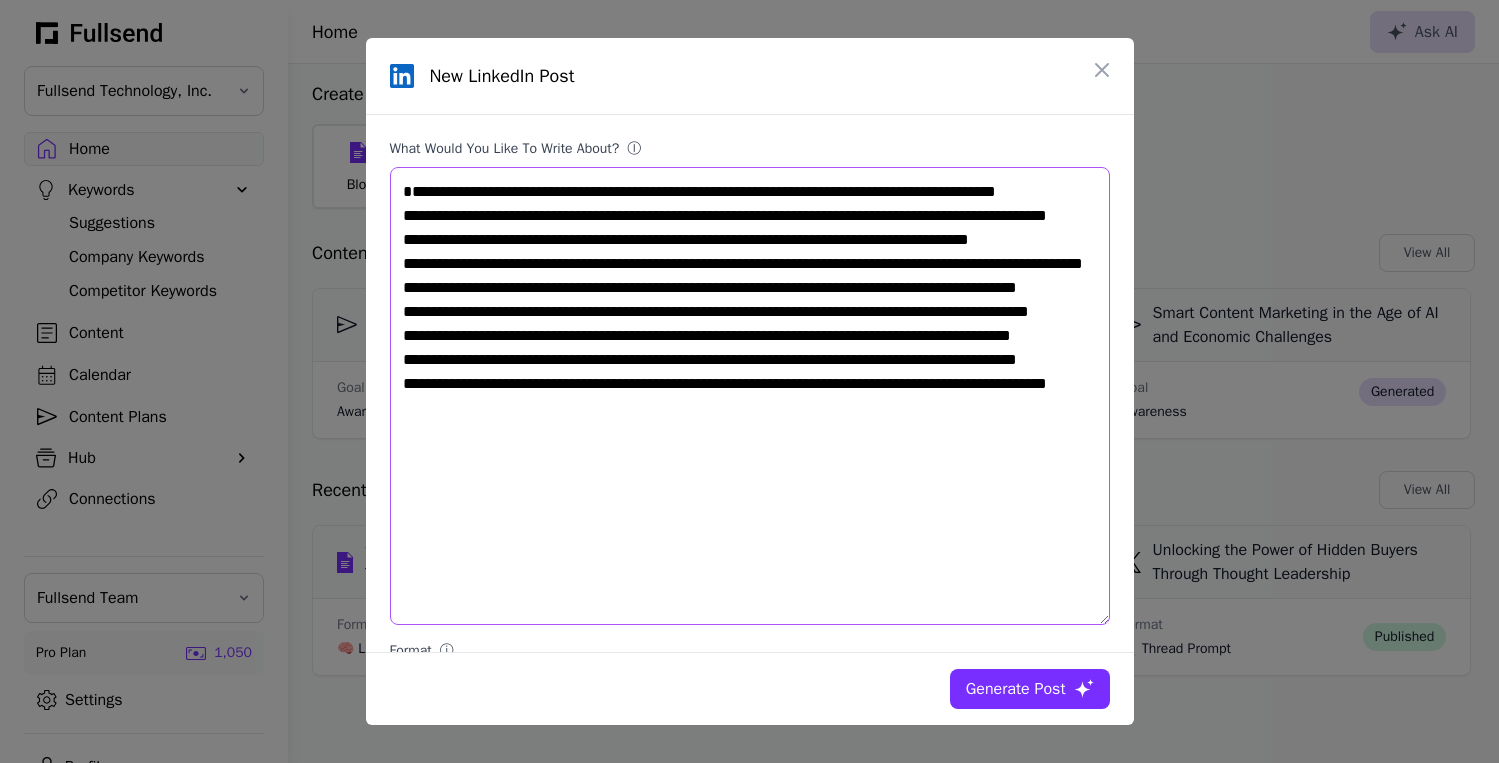 click on "**********" at bounding box center [750, 396] 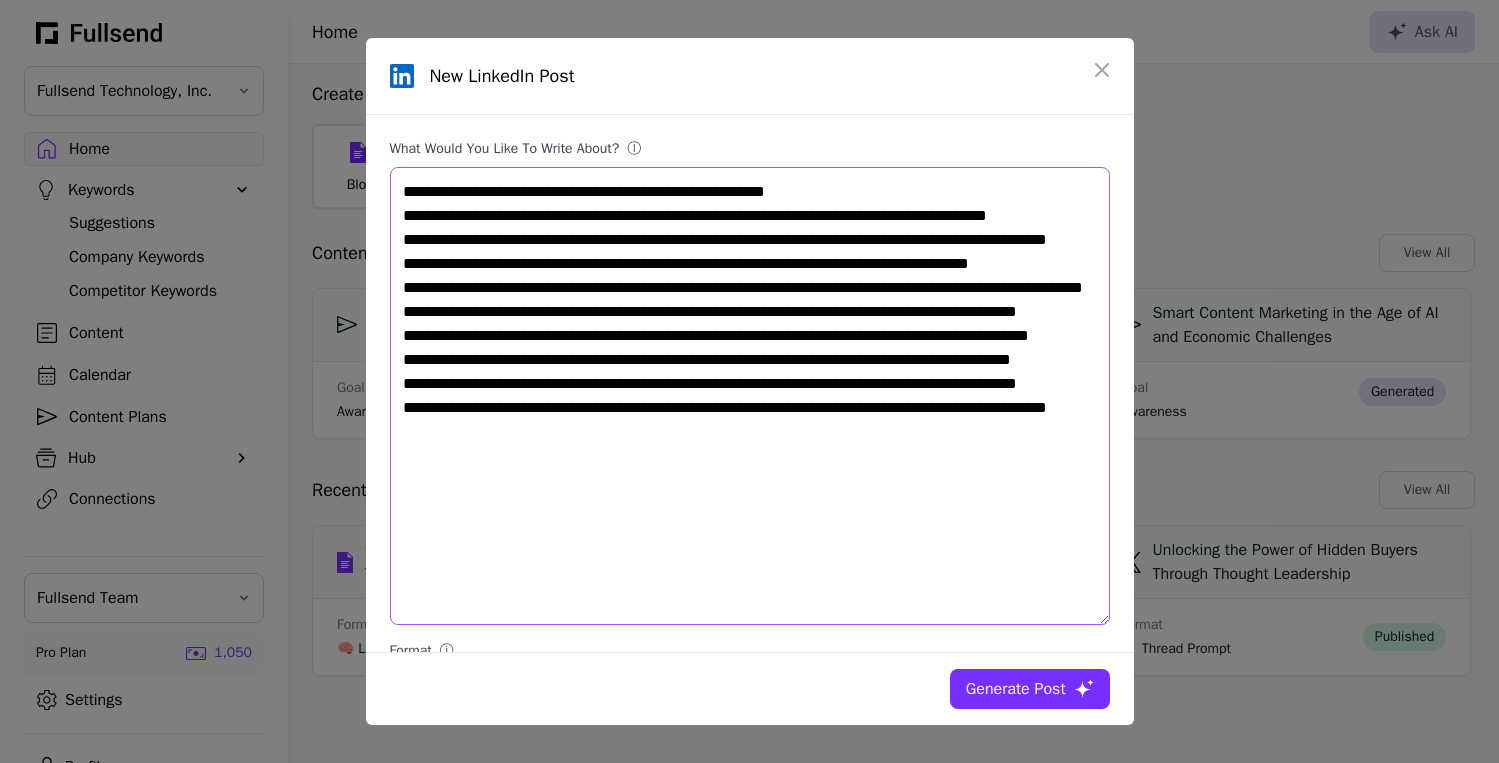 paste on "**********" 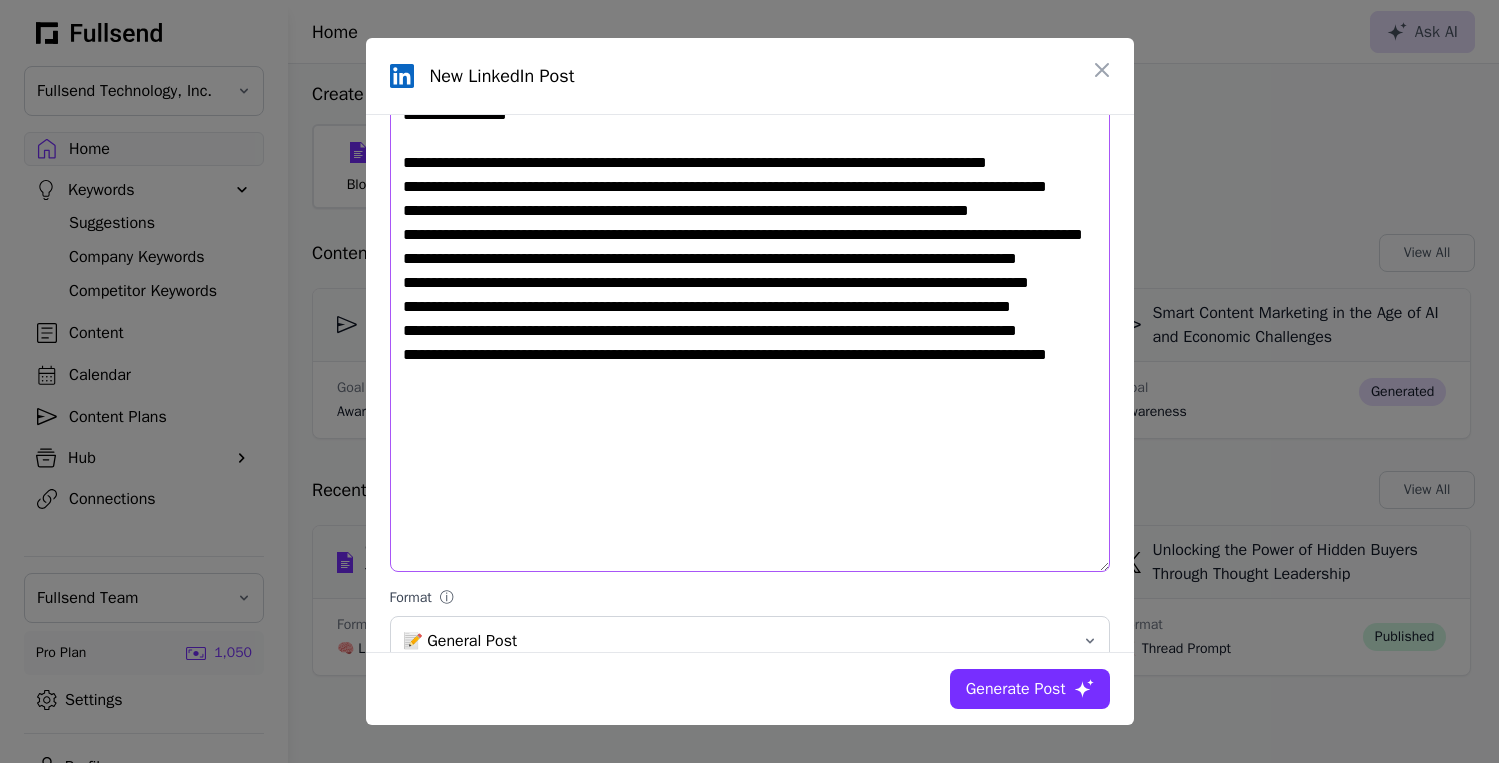 scroll, scrollTop: 459, scrollLeft: 0, axis: vertical 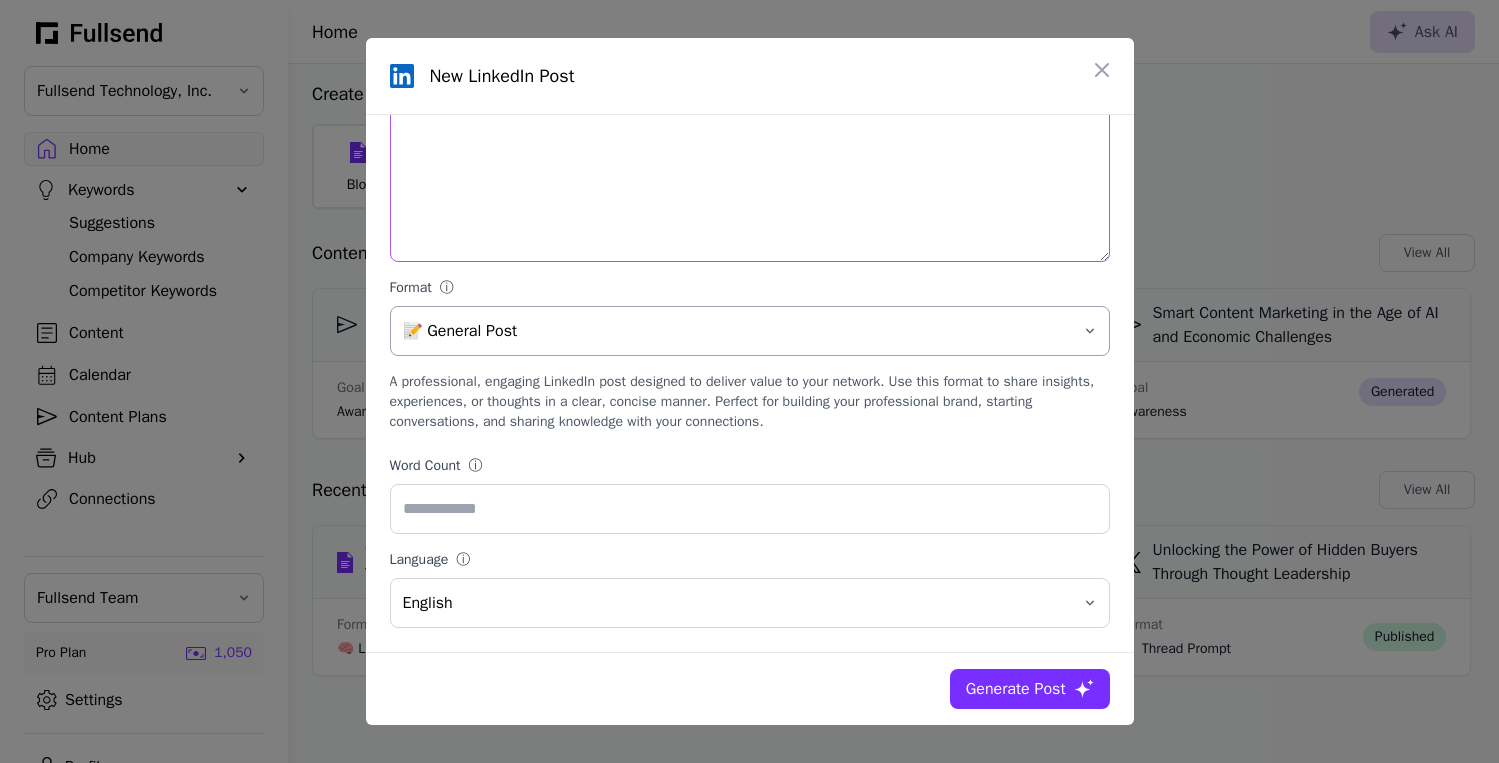 type on "**********" 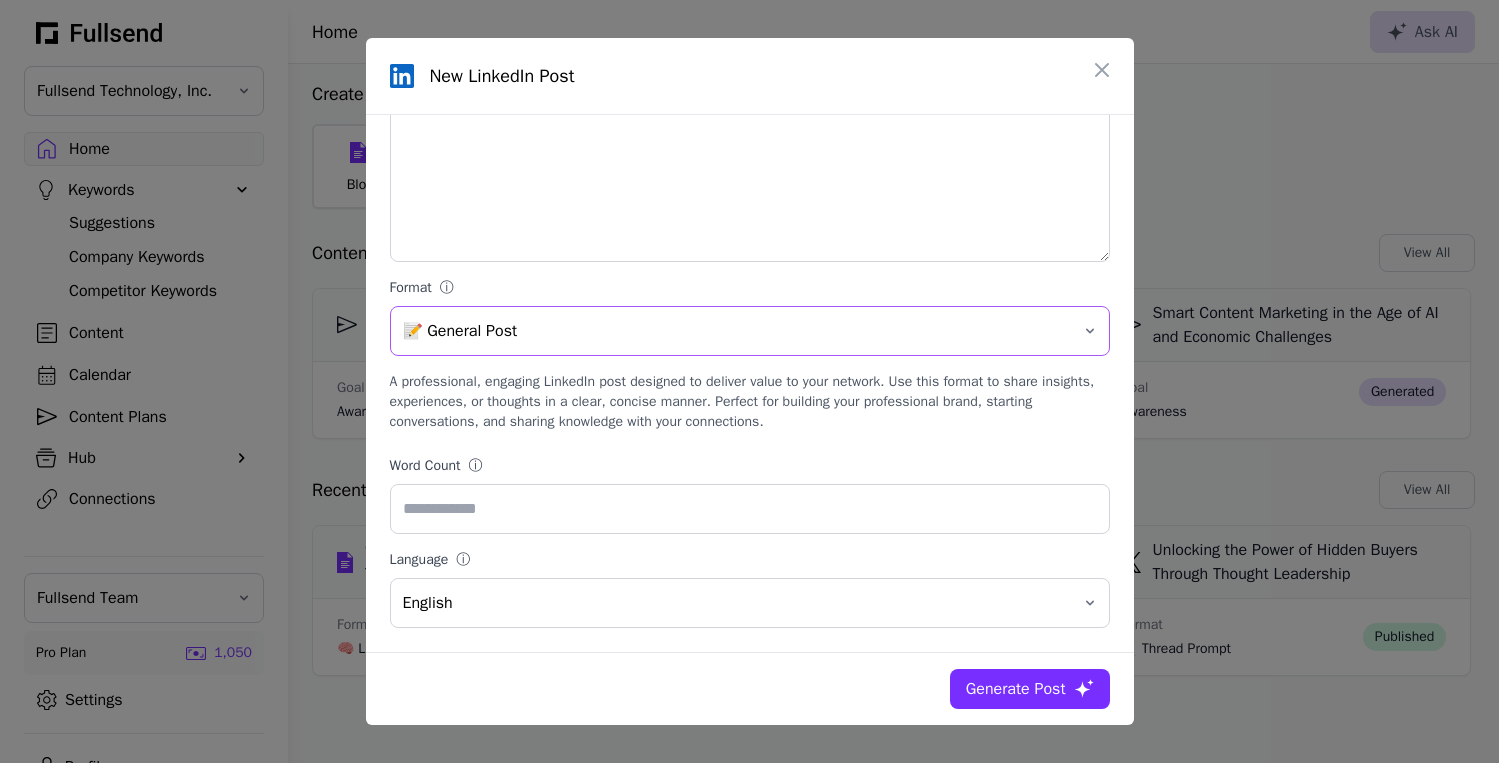 click on "📝 General Post" at bounding box center [736, 331] 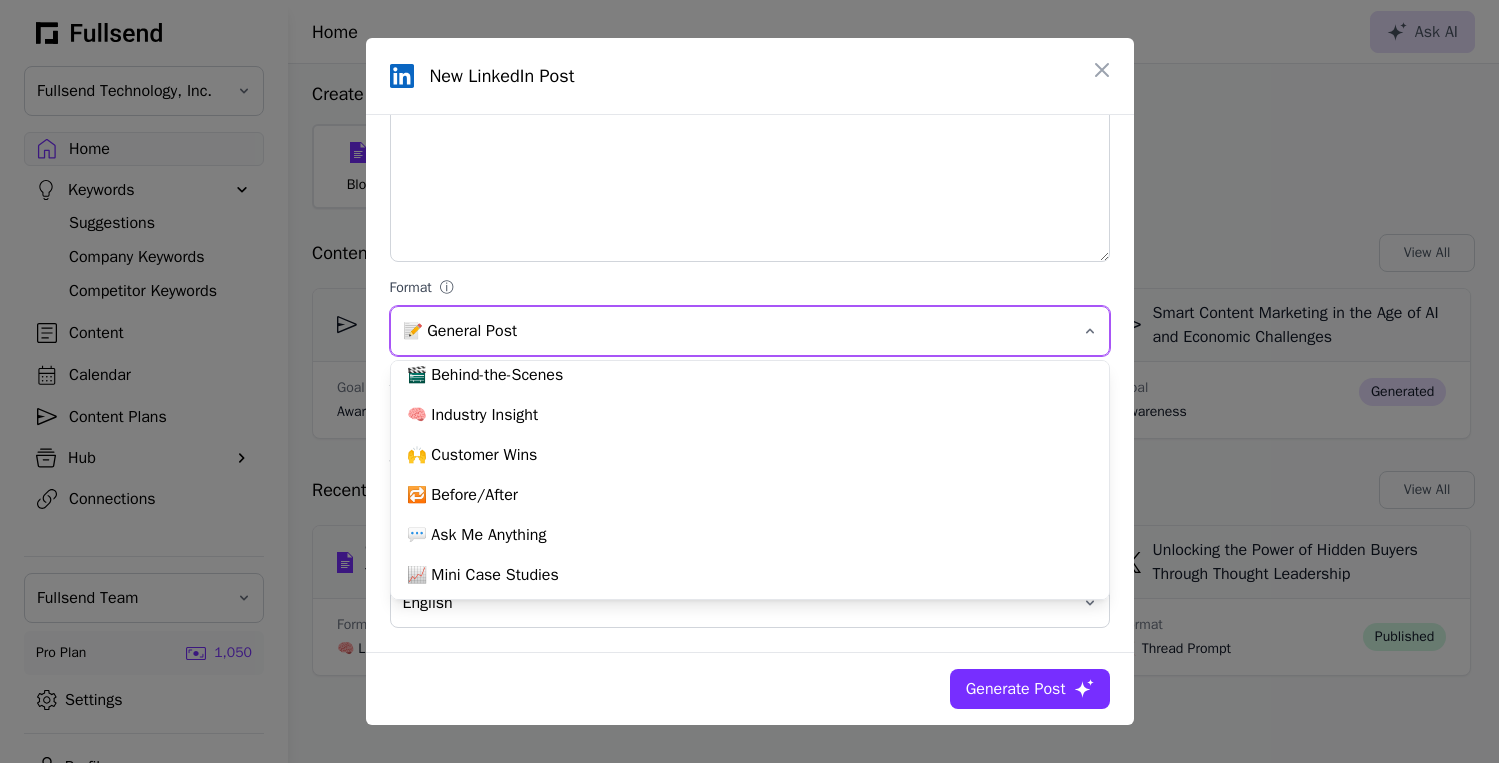 scroll, scrollTop: 131, scrollLeft: 0, axis: vertical 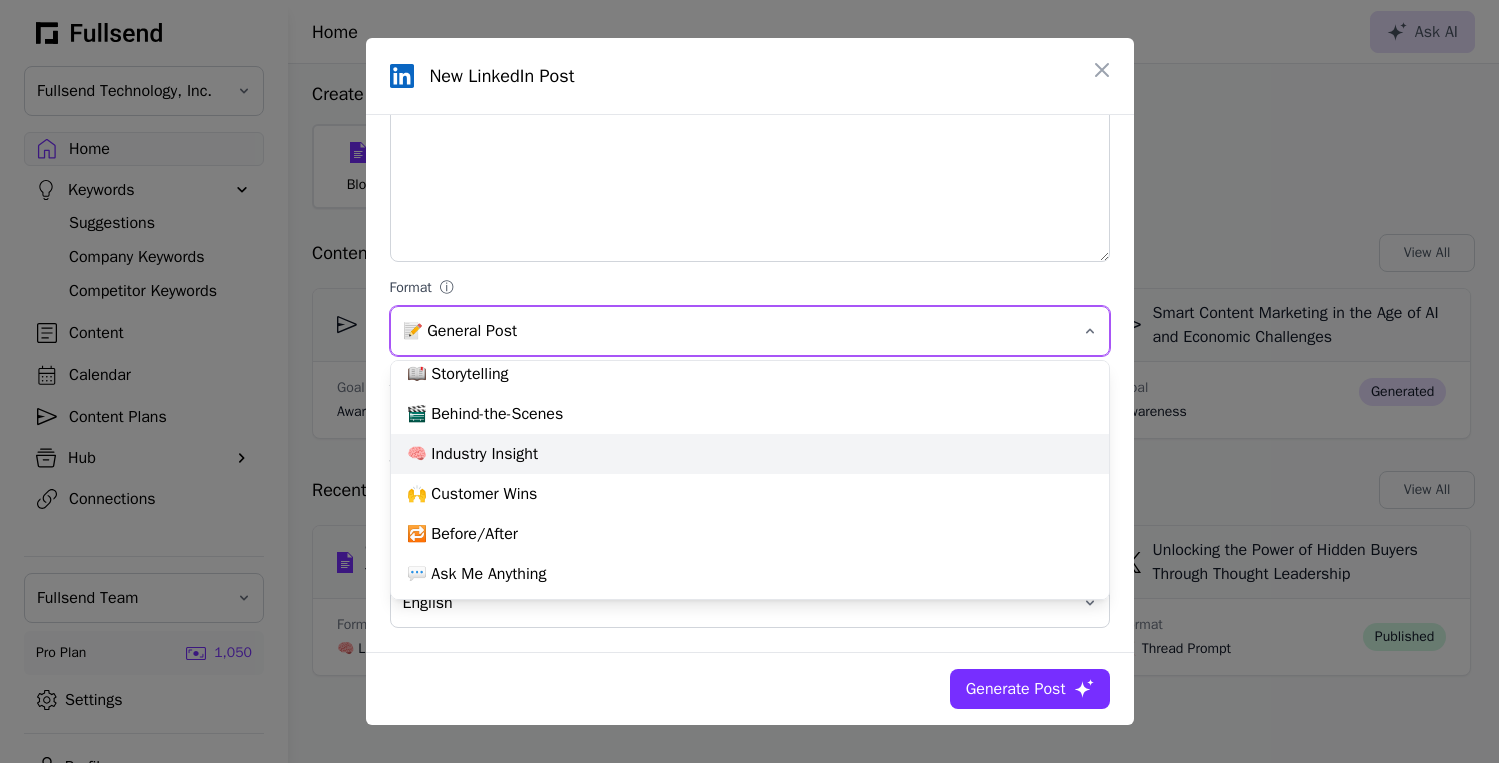 click on "🧠 Industry Insight" at bounding box center (750, 454) 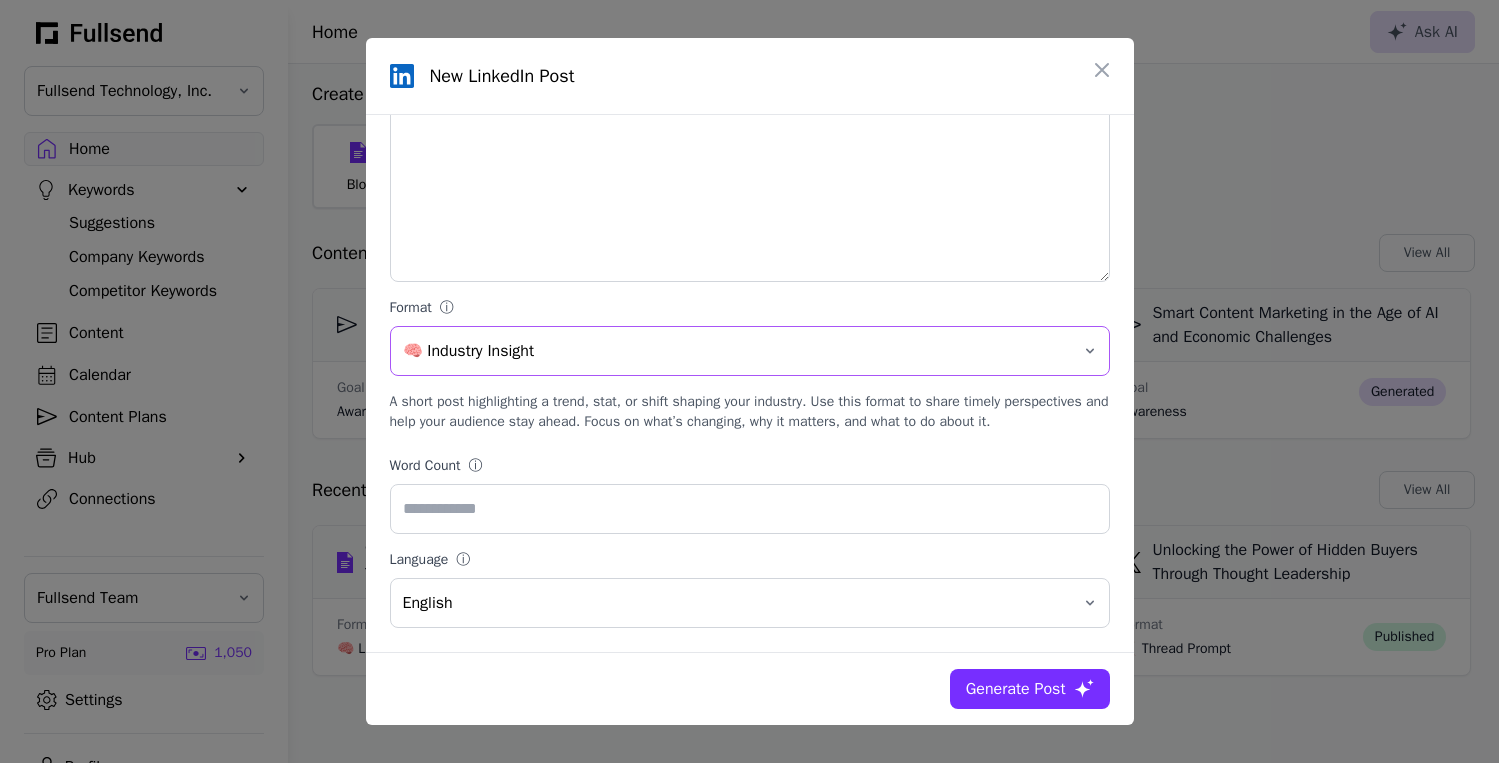 click on "🧠 Industry Insight" at bounding box center [736, 351] 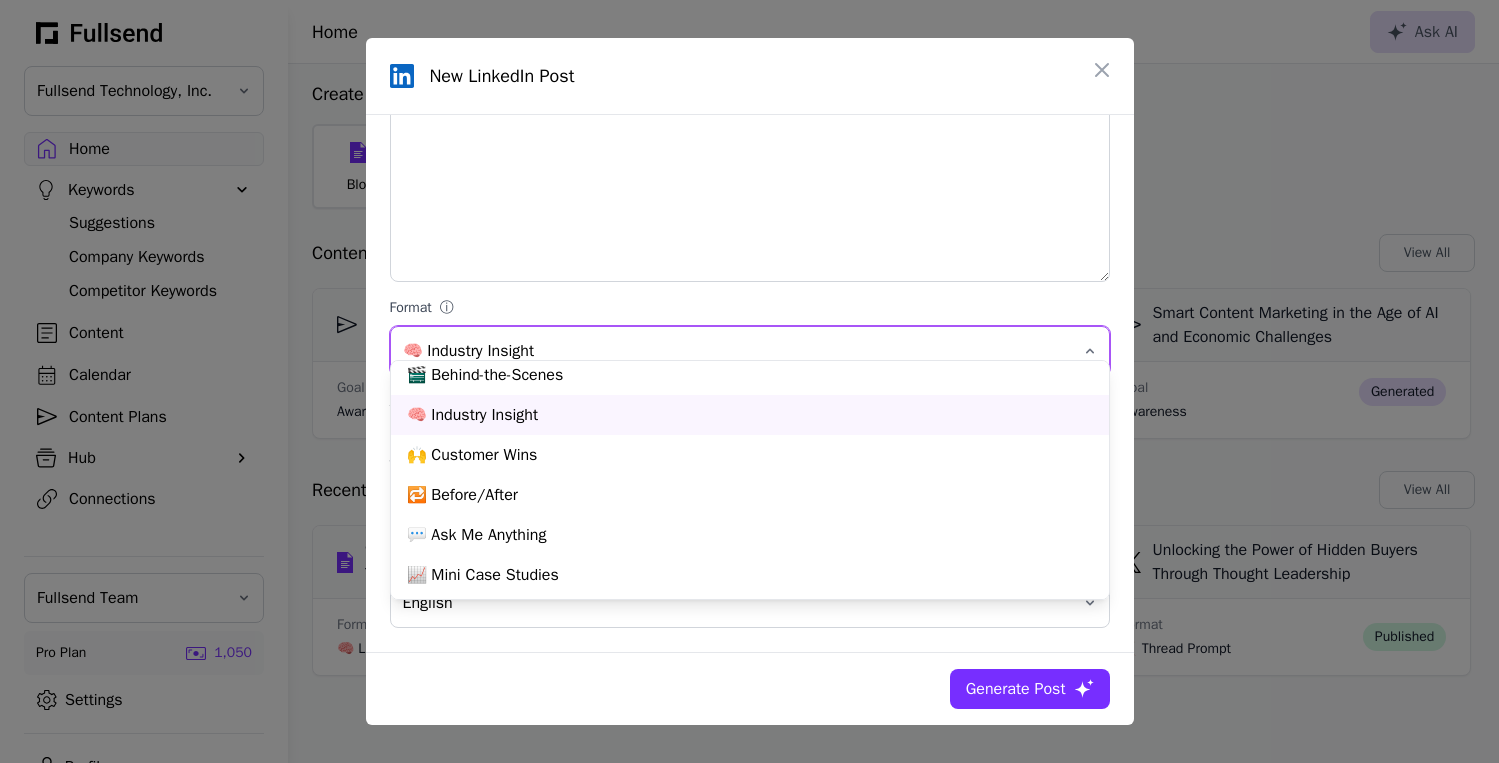 scroll, scrollTop: 0, scrollLeft: 0, axis: both 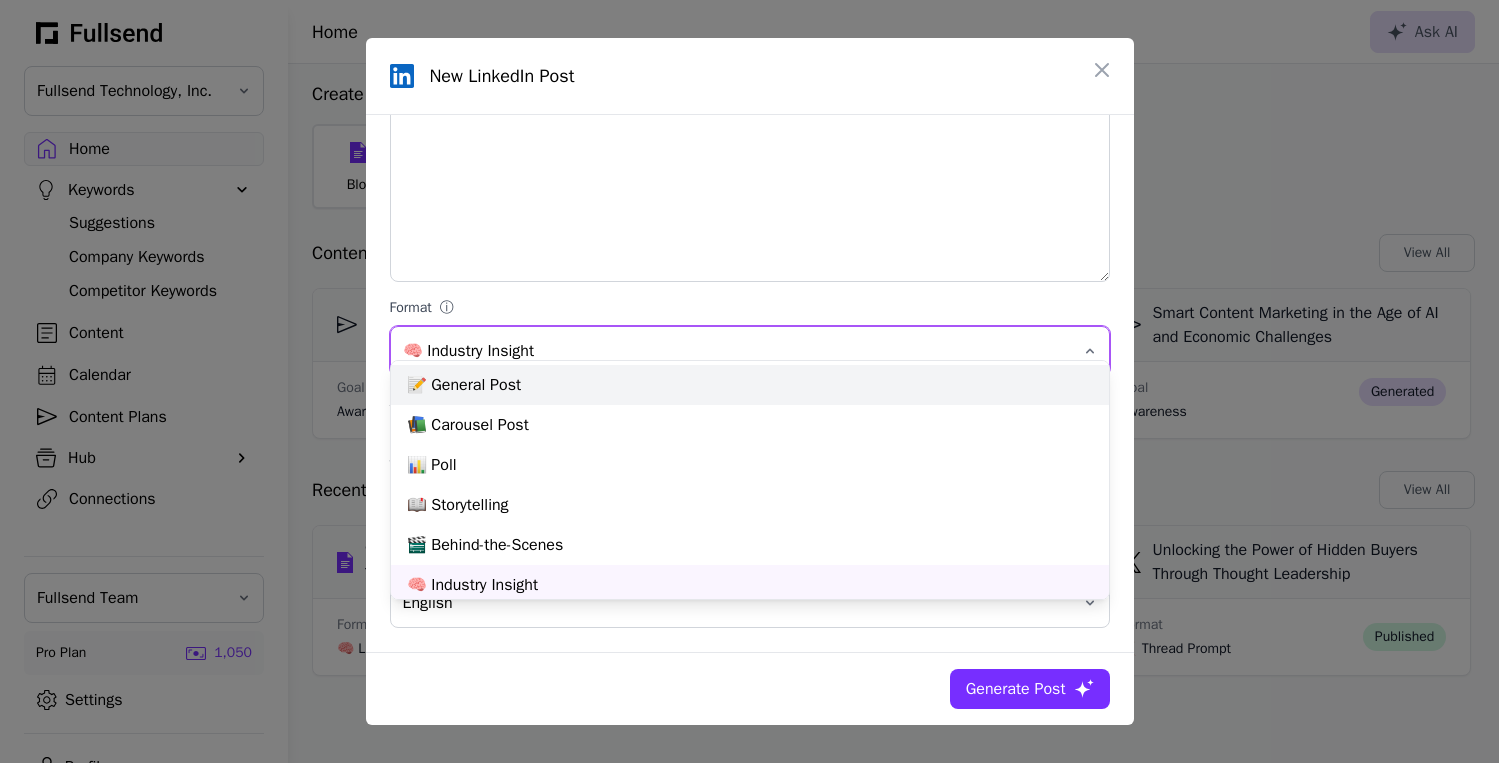 click on "📝 General Post" at bounding box center [750, 385] 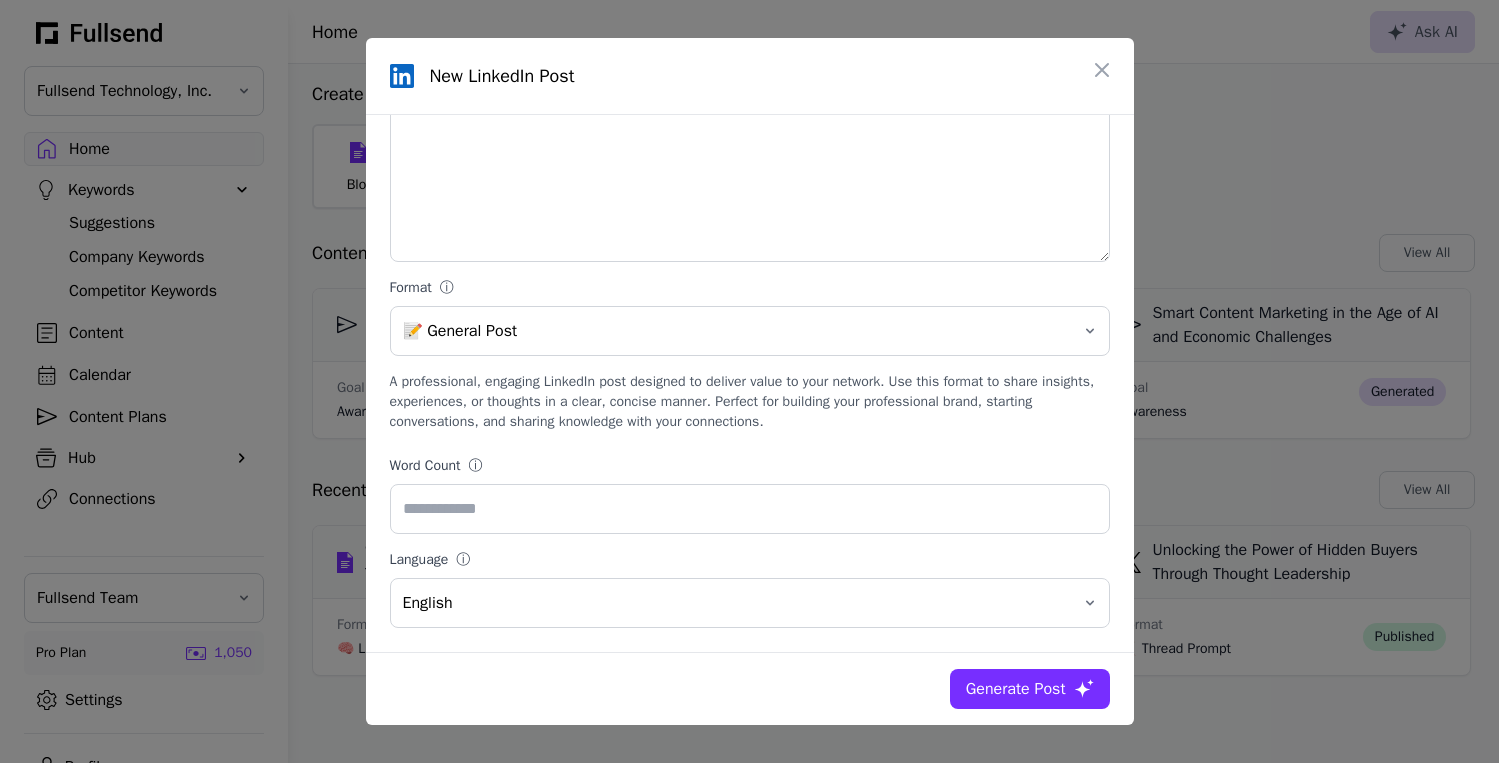 click on "Generate Post" at bounding box center [1016, 689] 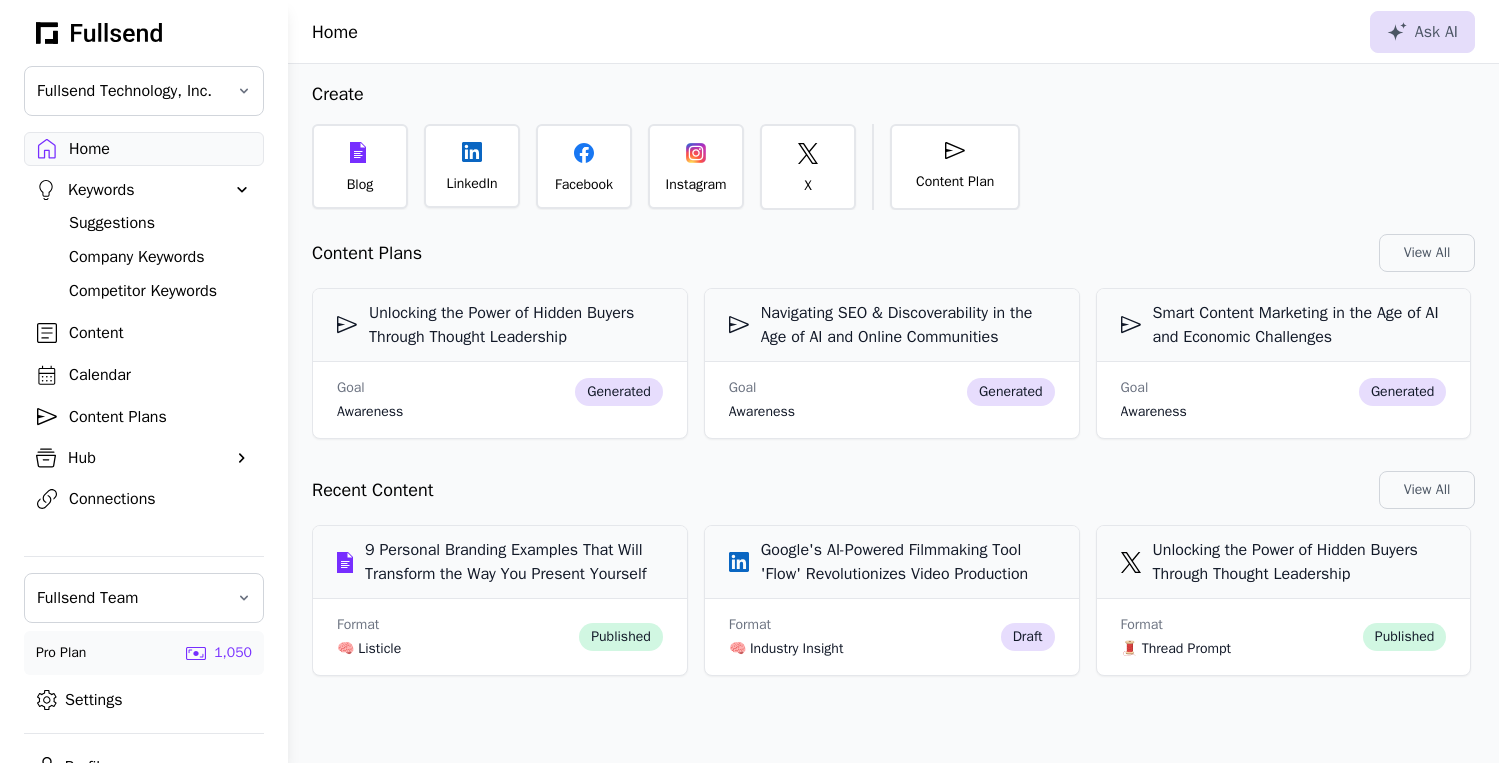 click on "Content" at bounding box center [160, 333] 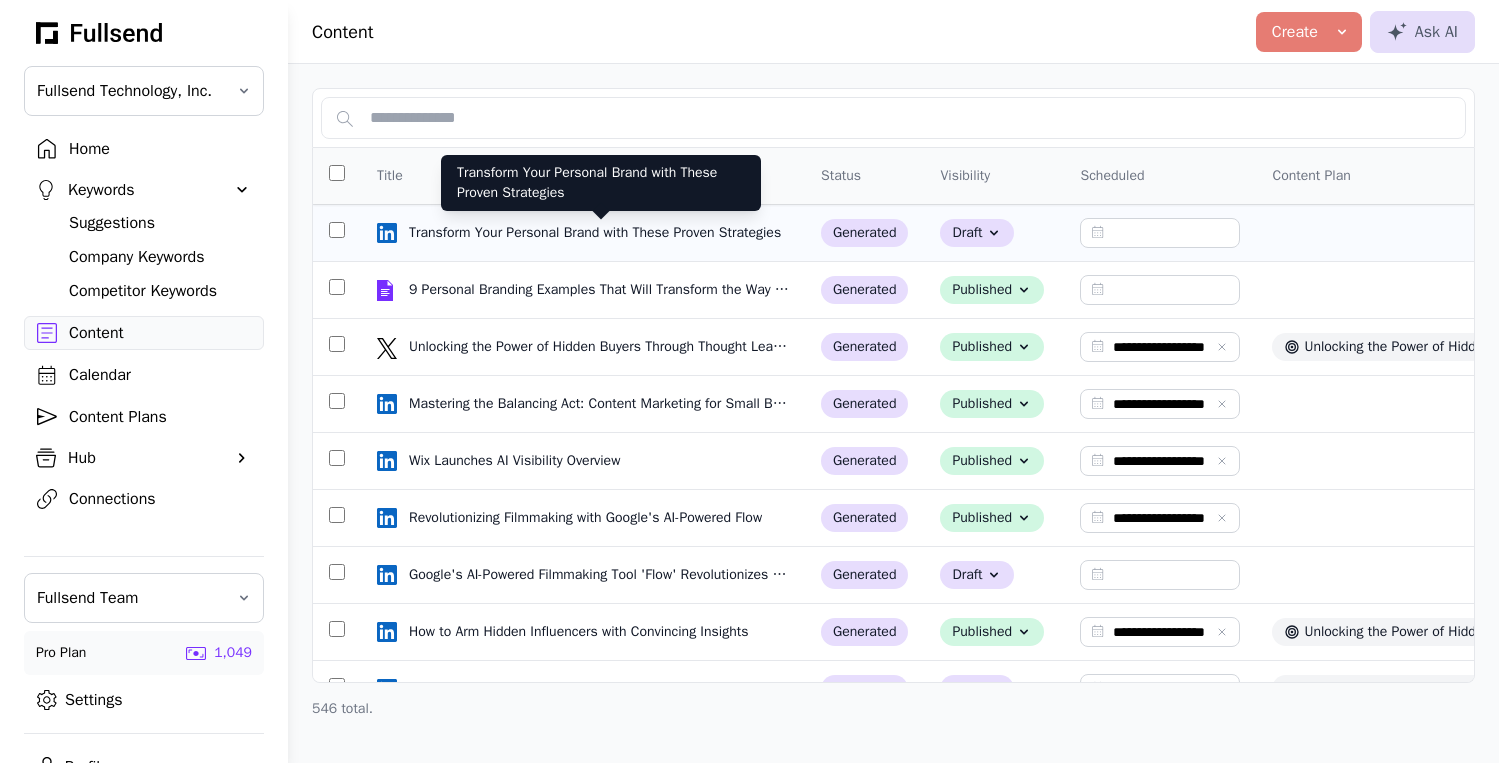 click on "Transform Your Personal Brand with These Proven Strategies" at bounding box center [597, 233] 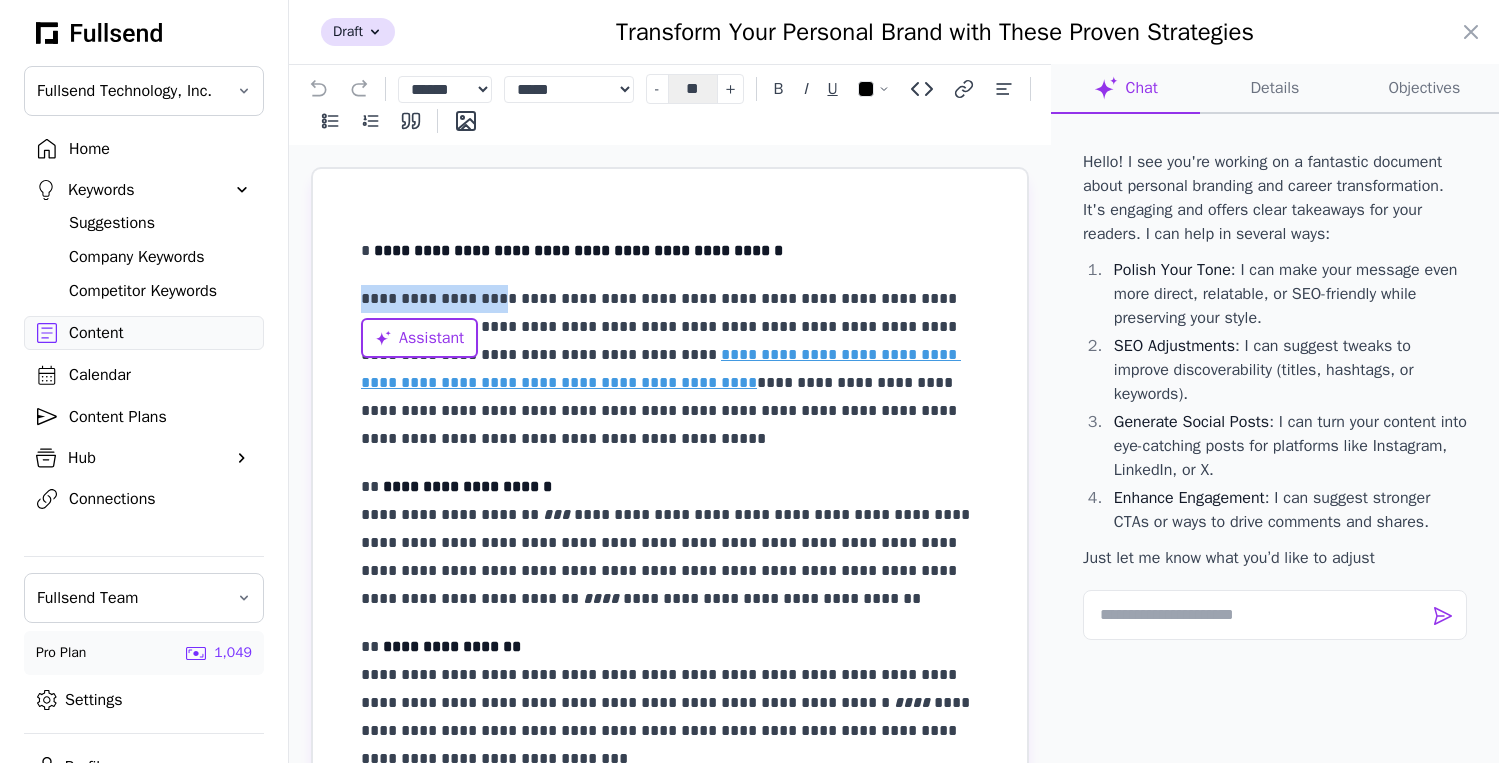 drag, startPoint x: 485, startPoint y: 297, endPoint x: 322, endPoint y: 297, distance: 163 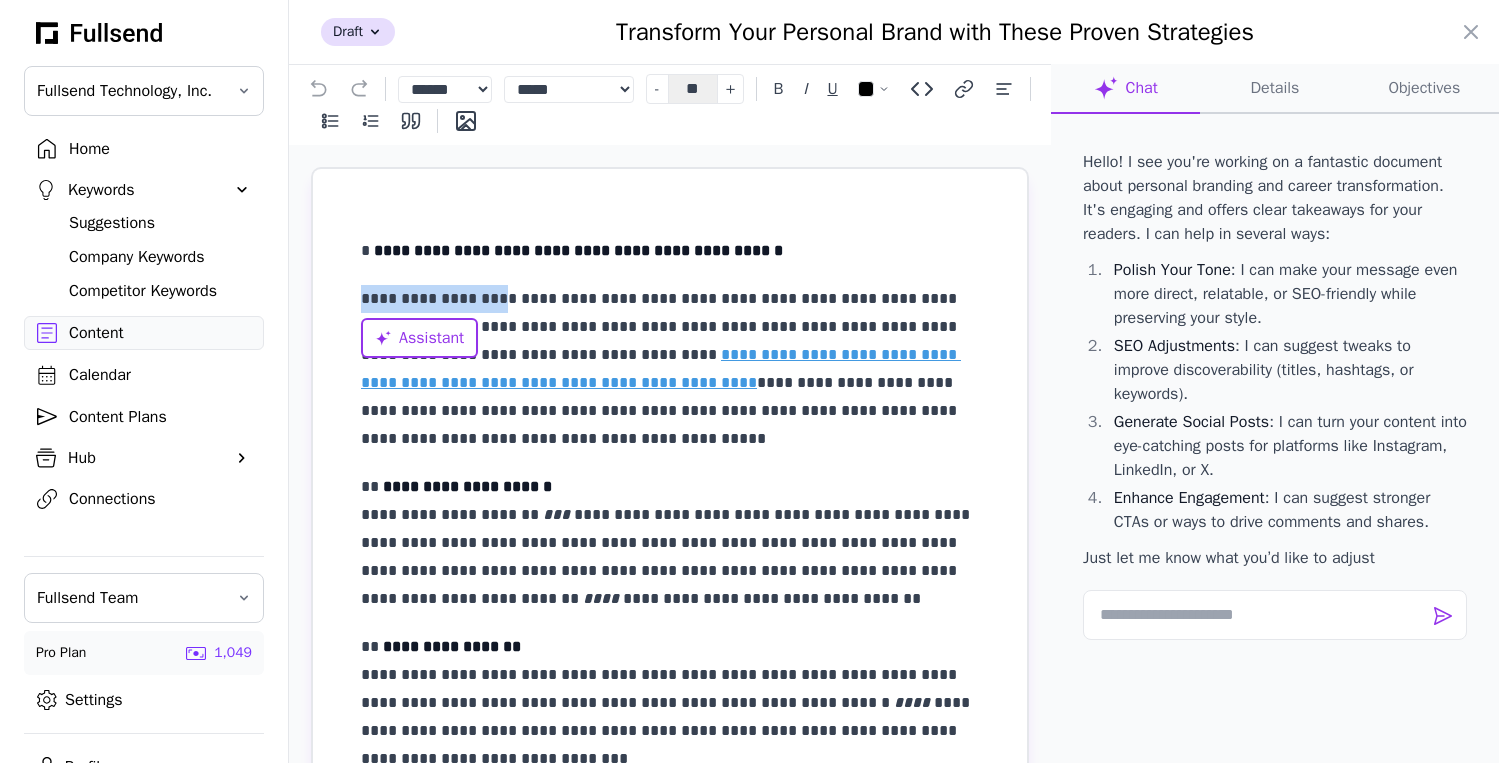 click on "**********" at bounding box center [670, 716] 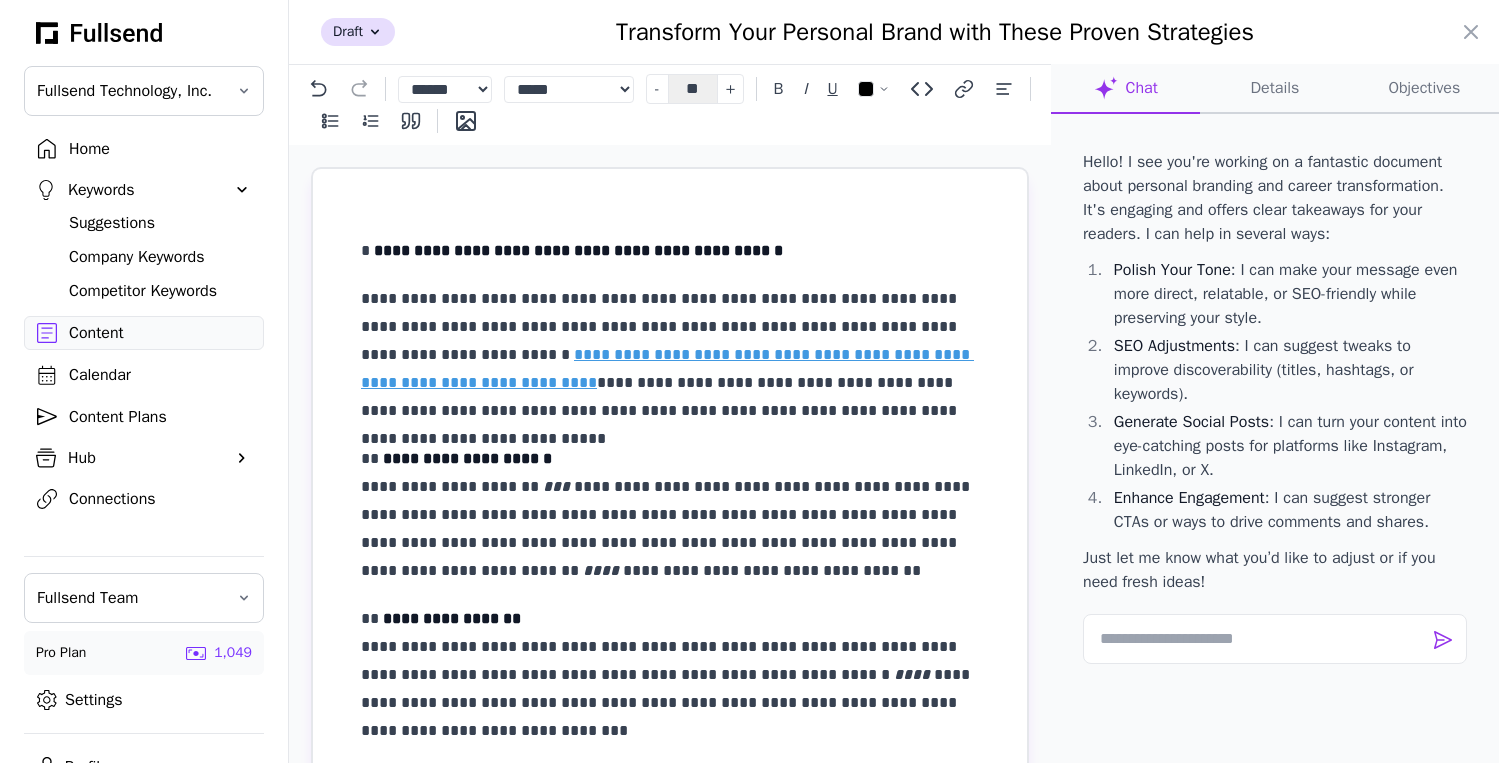 click on "**********" at bounding box center [670, 355] 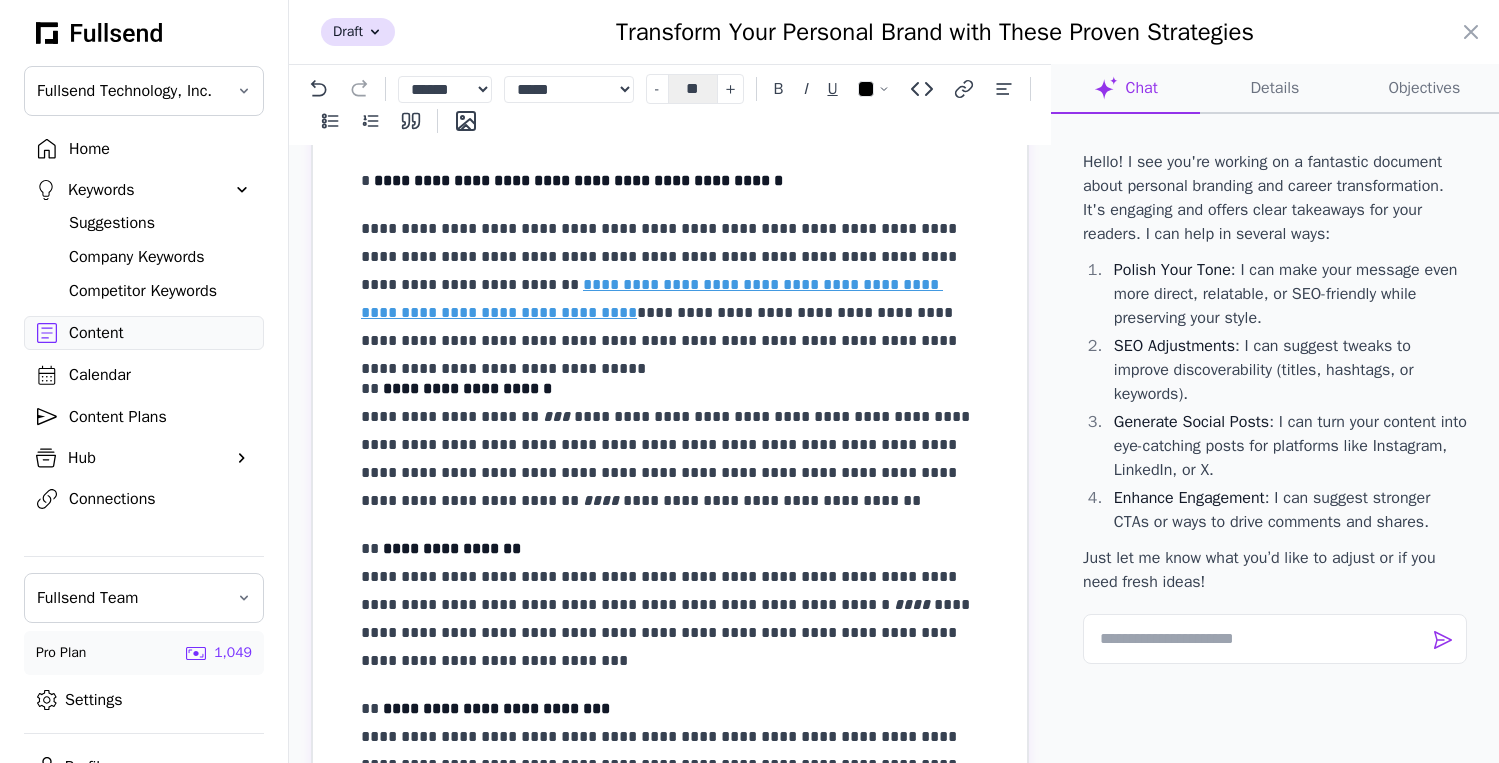 scroll, scrollTop: 69, scrollLeft: 0, axis: vertical 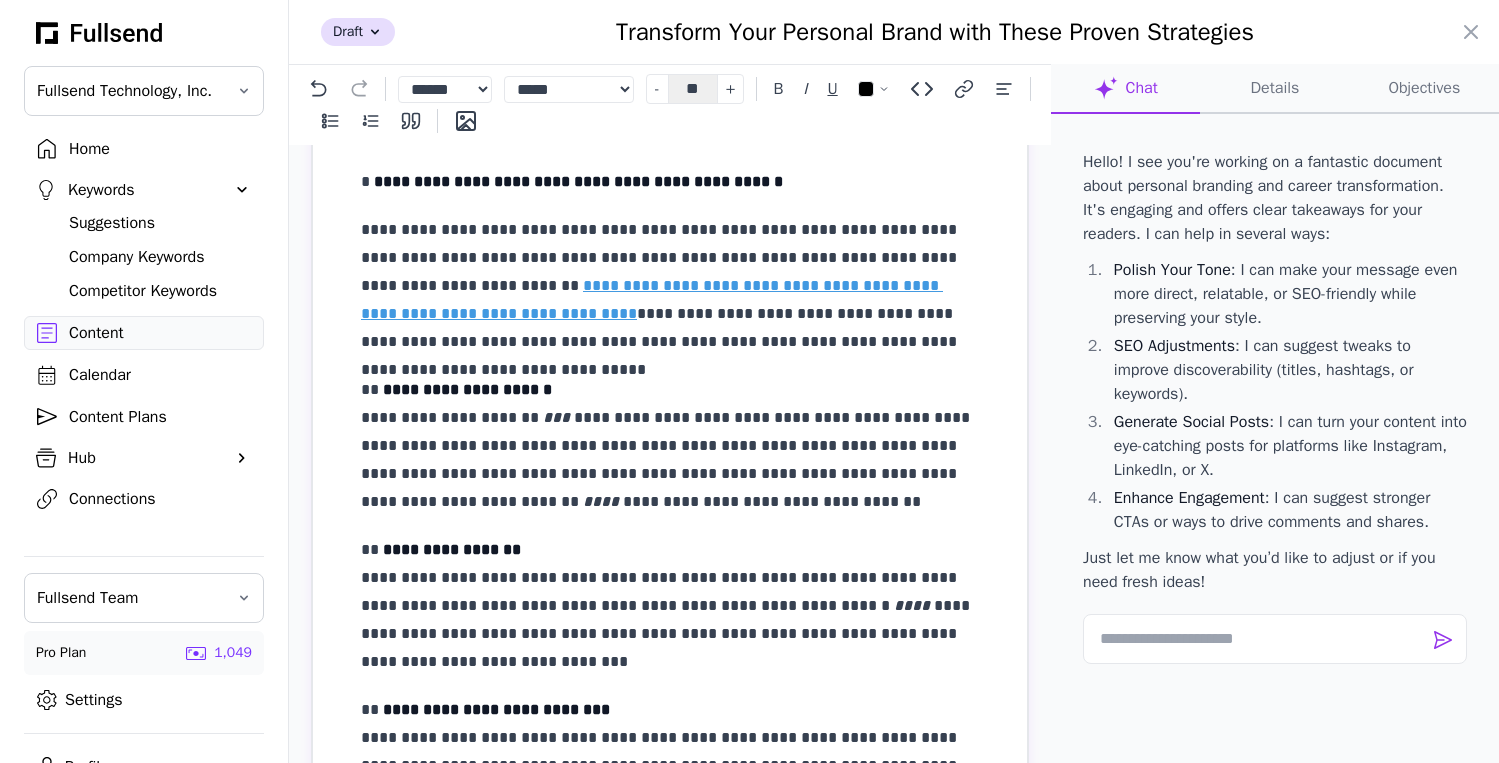 click on "**********" at bounding box center (670, 446) 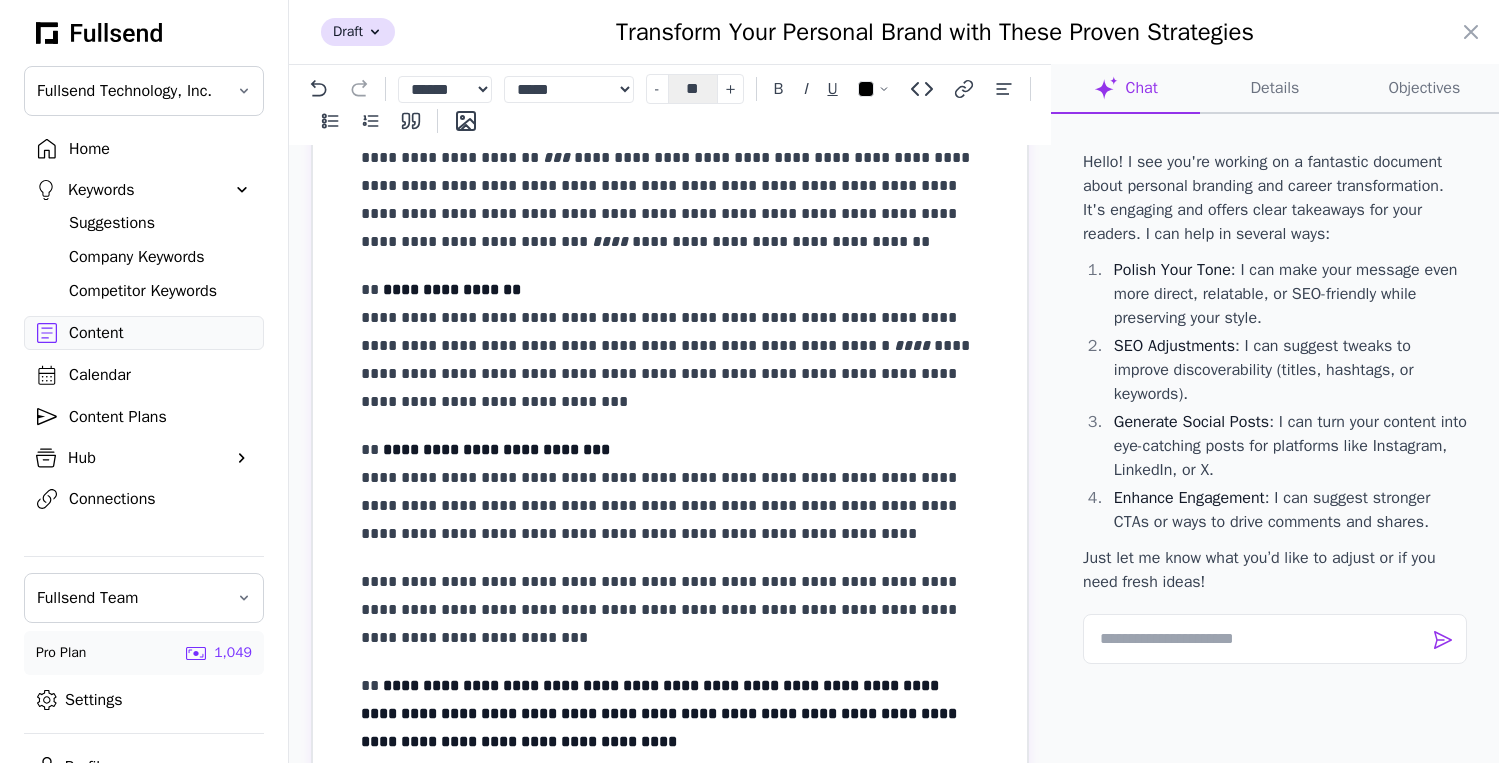 scroll, scrollTop: 342, scrollLeft: 0, axis: vertical 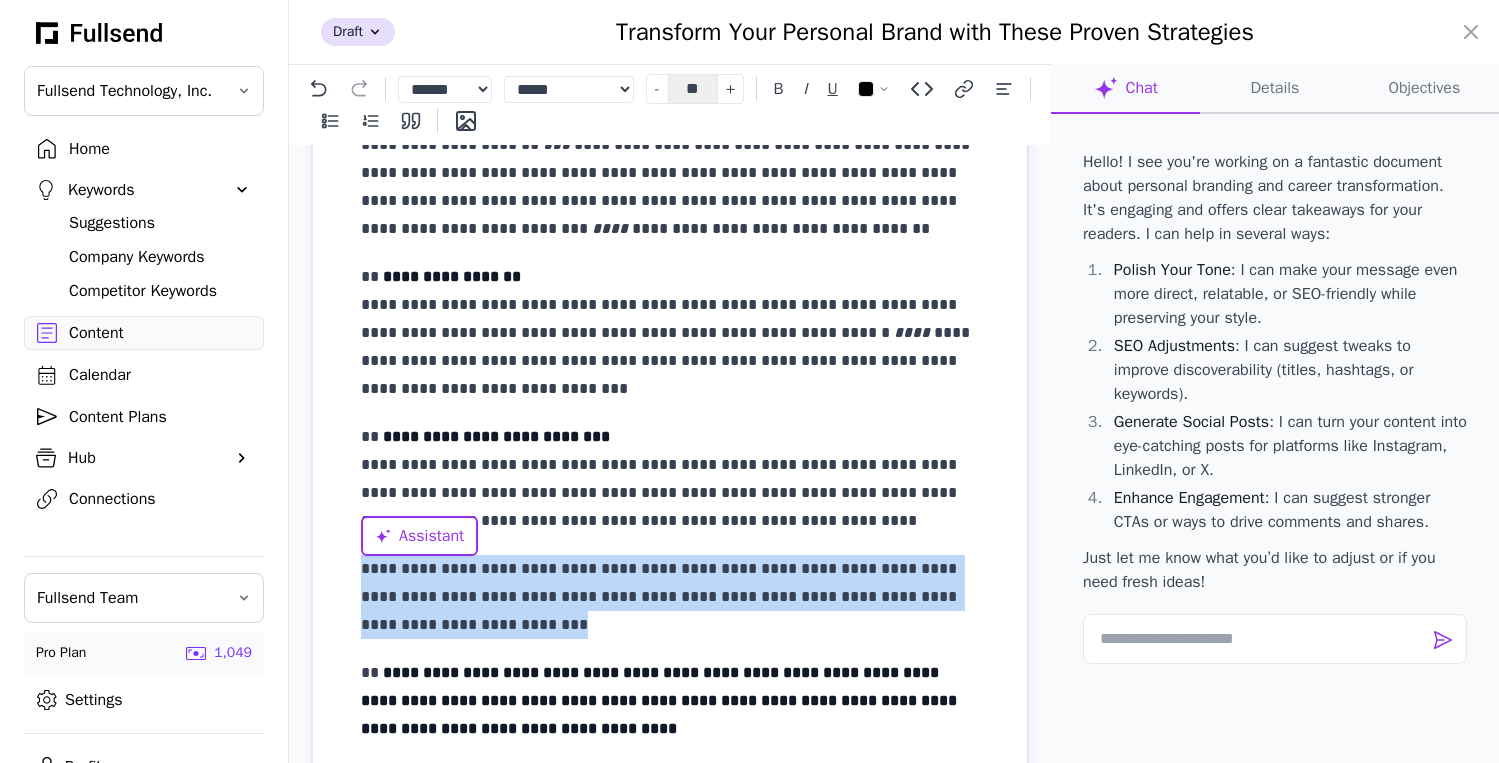 drag, startPoint x: 597, startPoint y: 620, endPoint x: 347, endPoint y: 578, distance: 253.50345 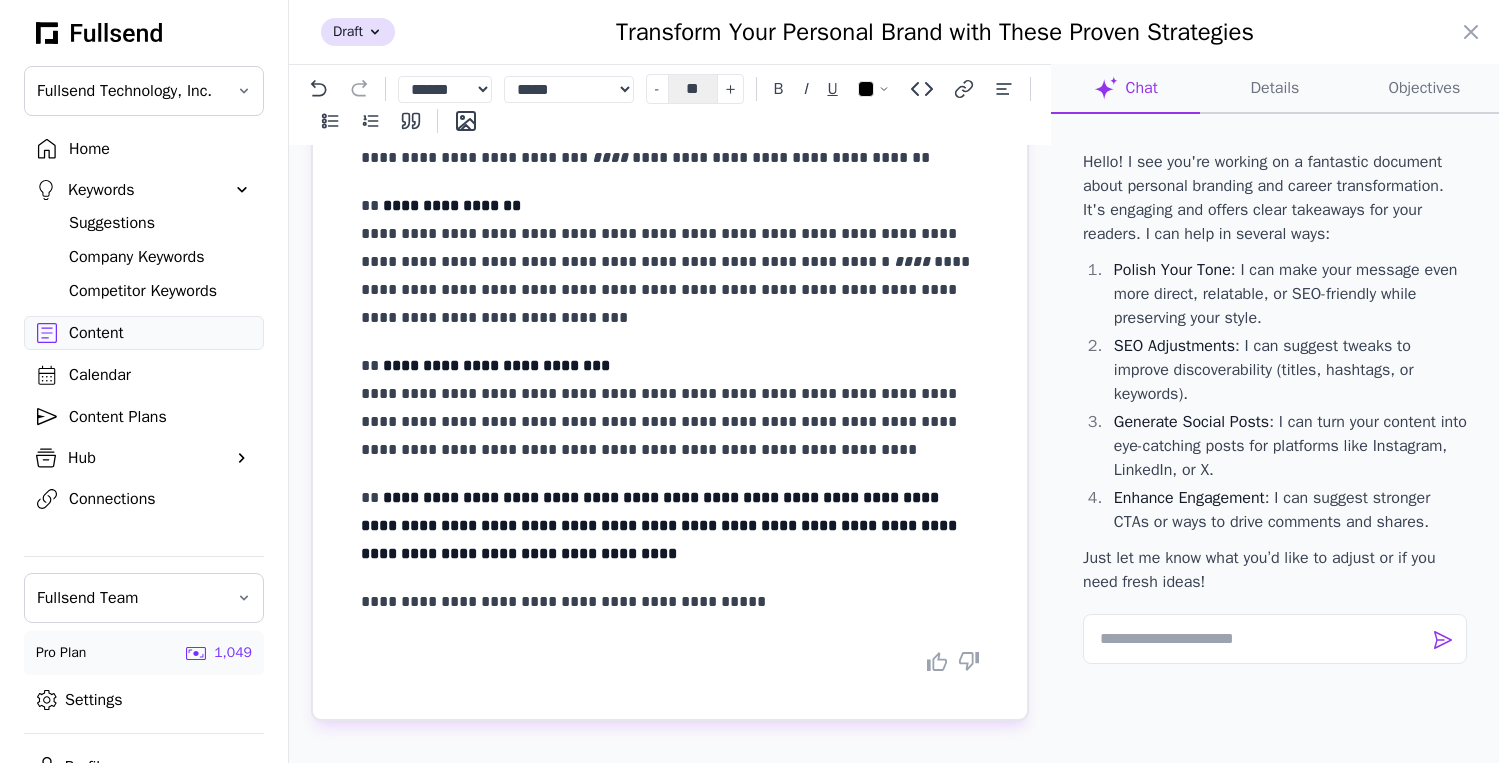 scroll, scrollTop: 417, scrollLeft: 0, axis: vertical 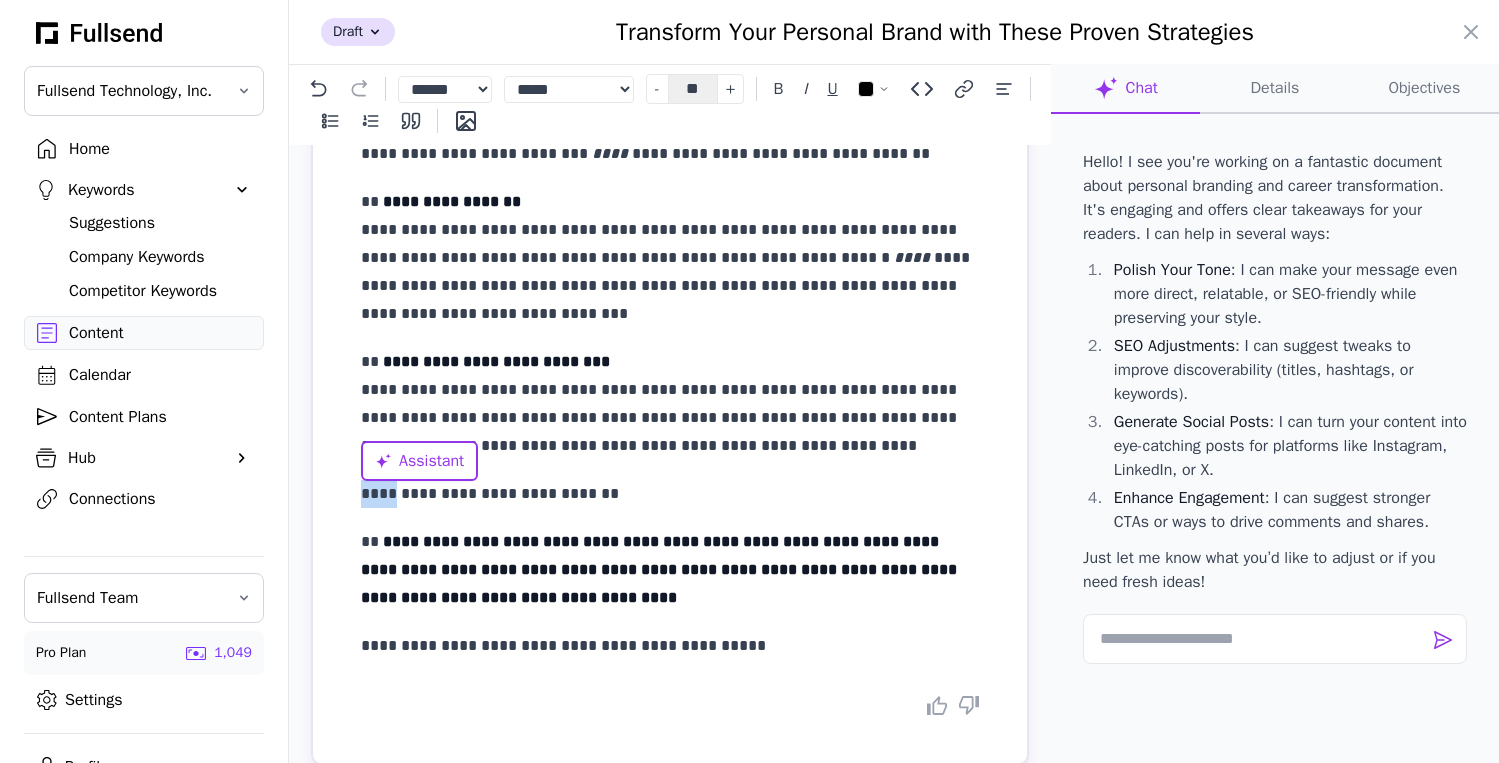 drag, startPoint x: 393, startPoint y: 496, endPoint x: 348, endPoint y: 496, distance: 45 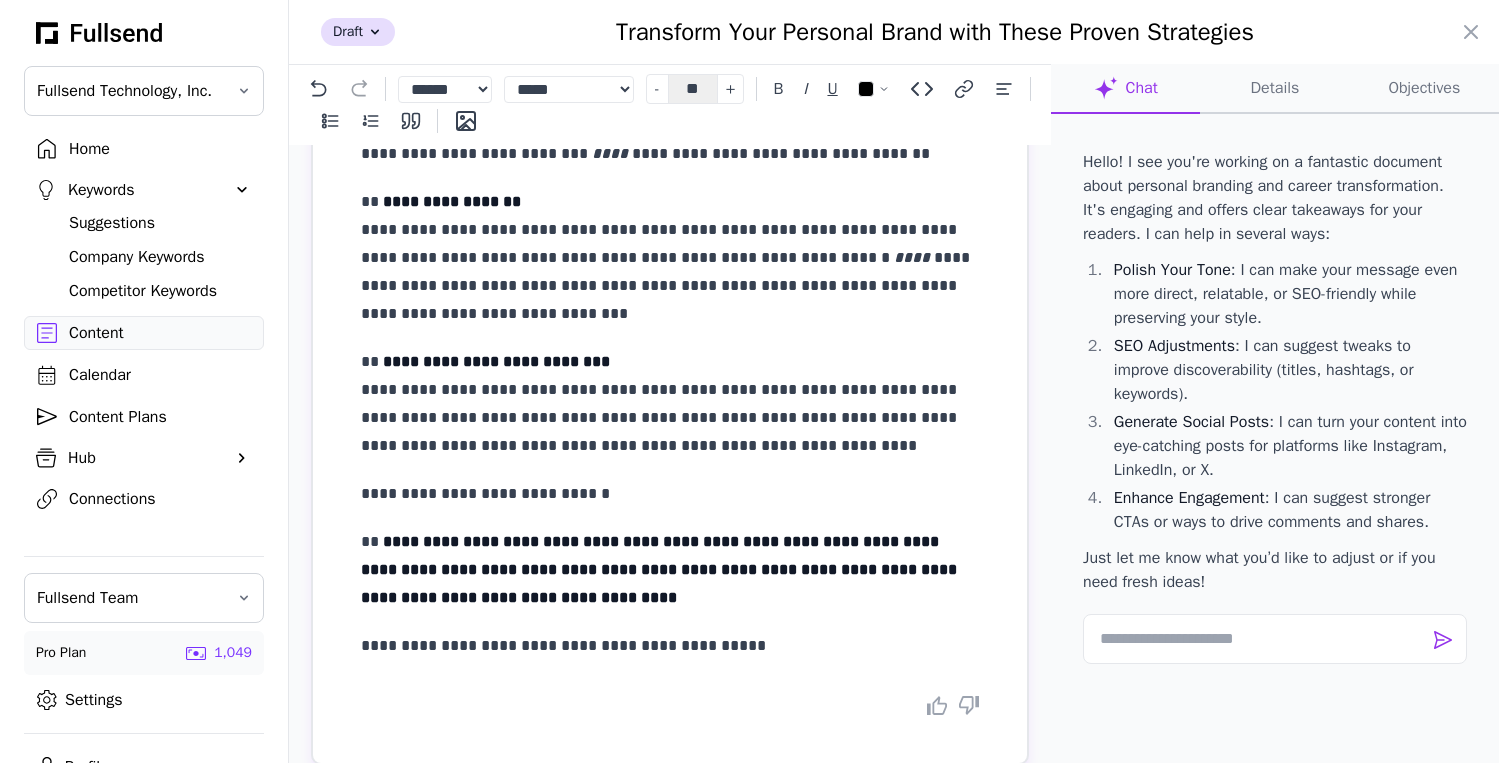 click on "**********" at bounding box center (670, 494) 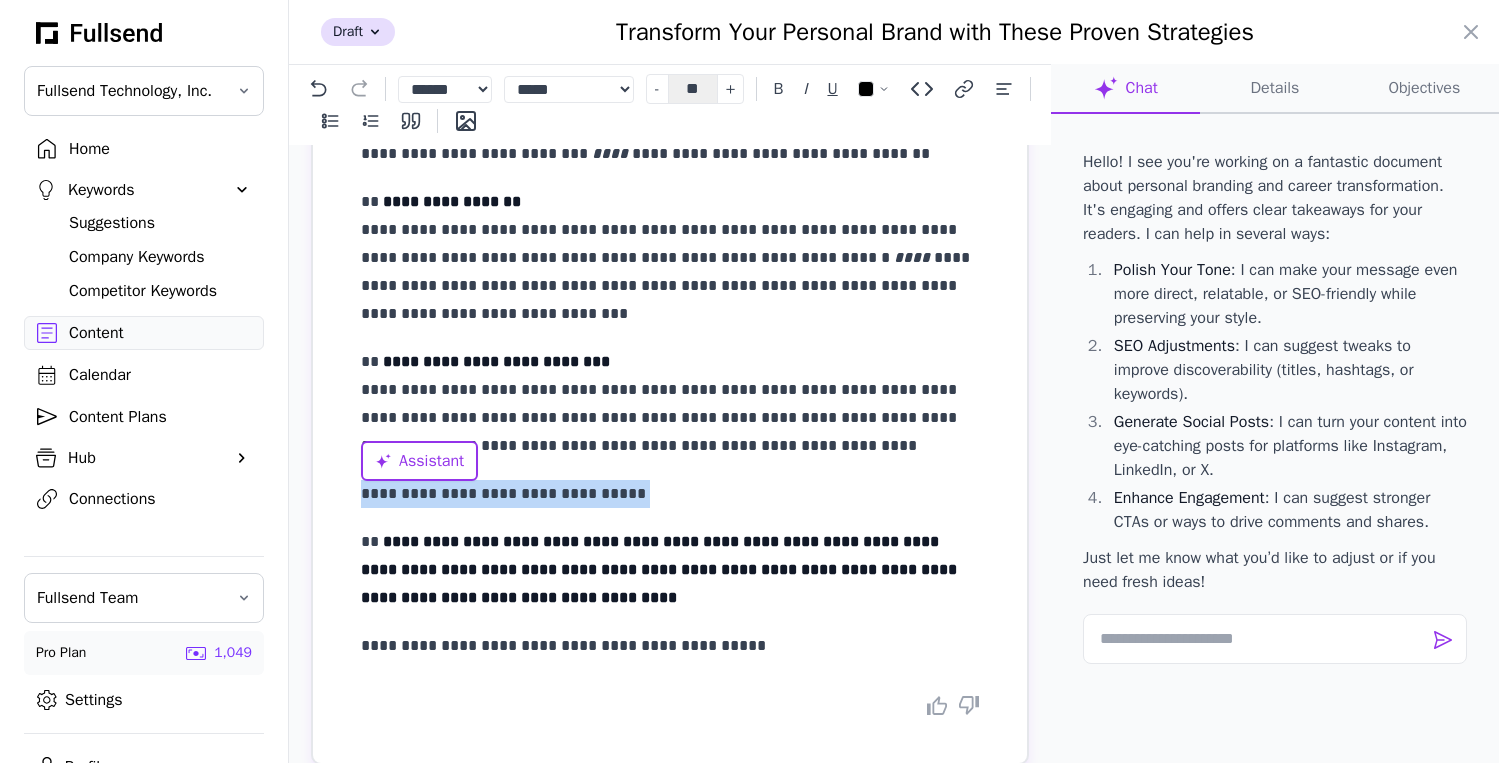 drag, startPoint x: 620, startPoint y: 494, endPoint x: 365, endPoint y: 494, distance: 255 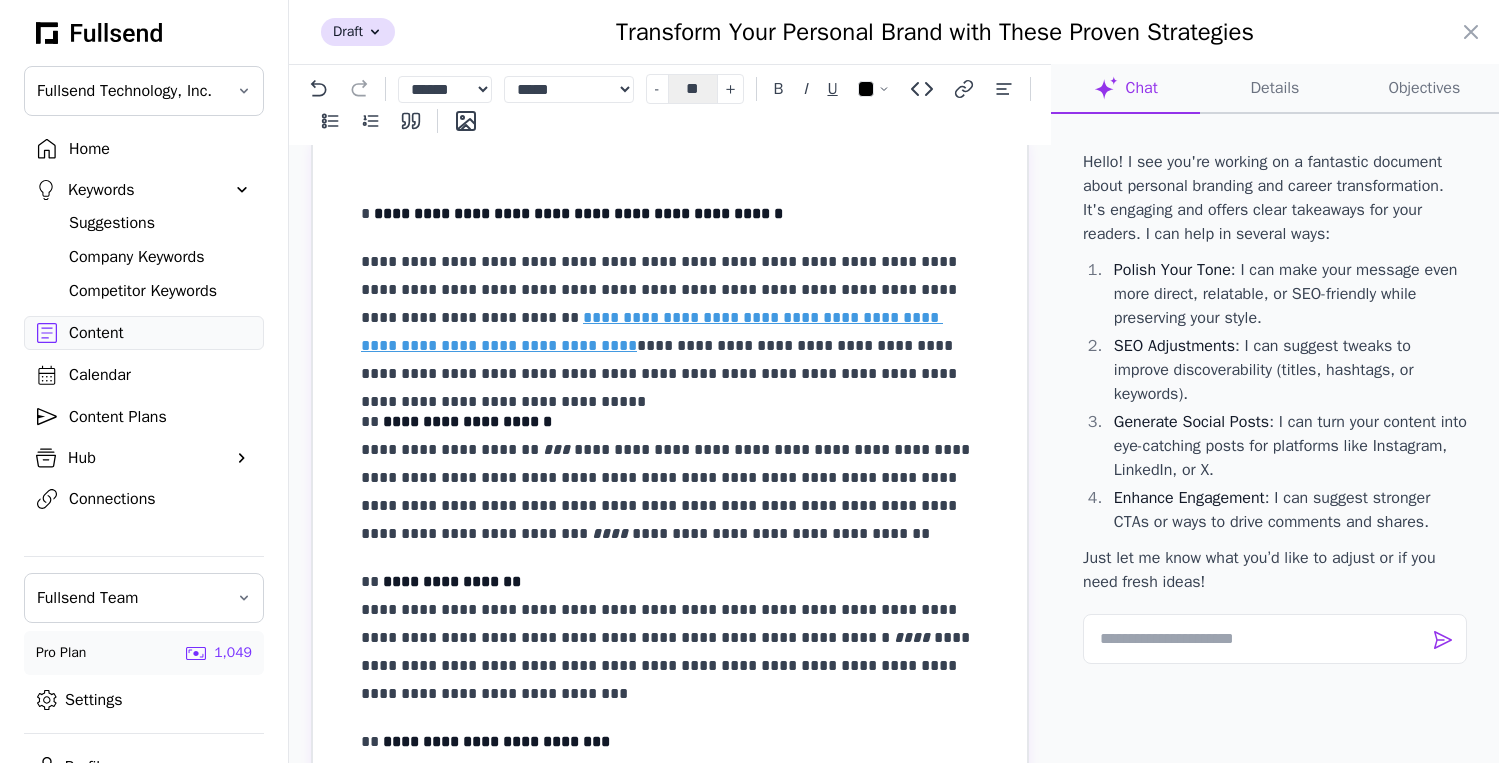 scroll, scrollTop: 0, scrollLeft: 0, axis: both 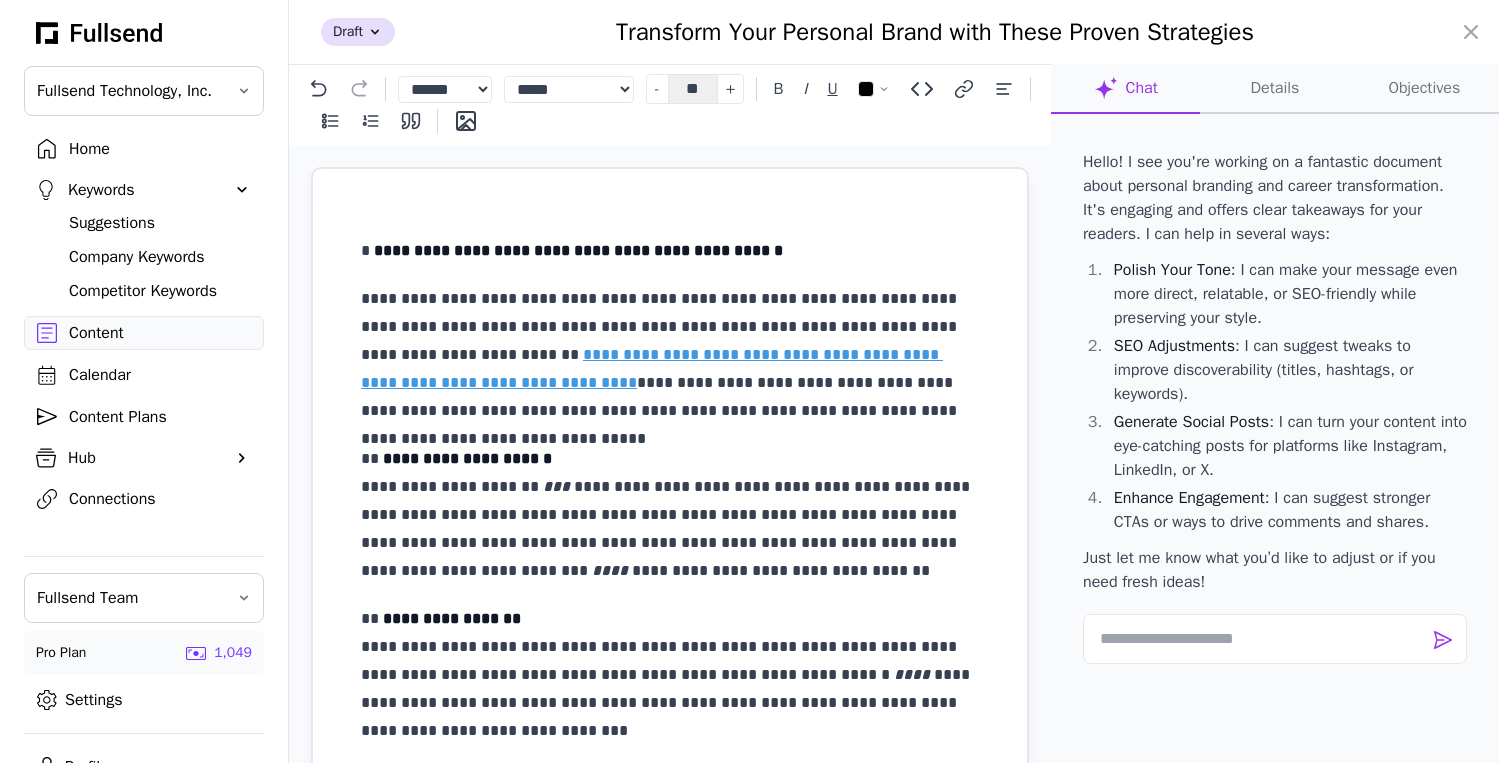 click on "**********" at bounding box center [670, 515] 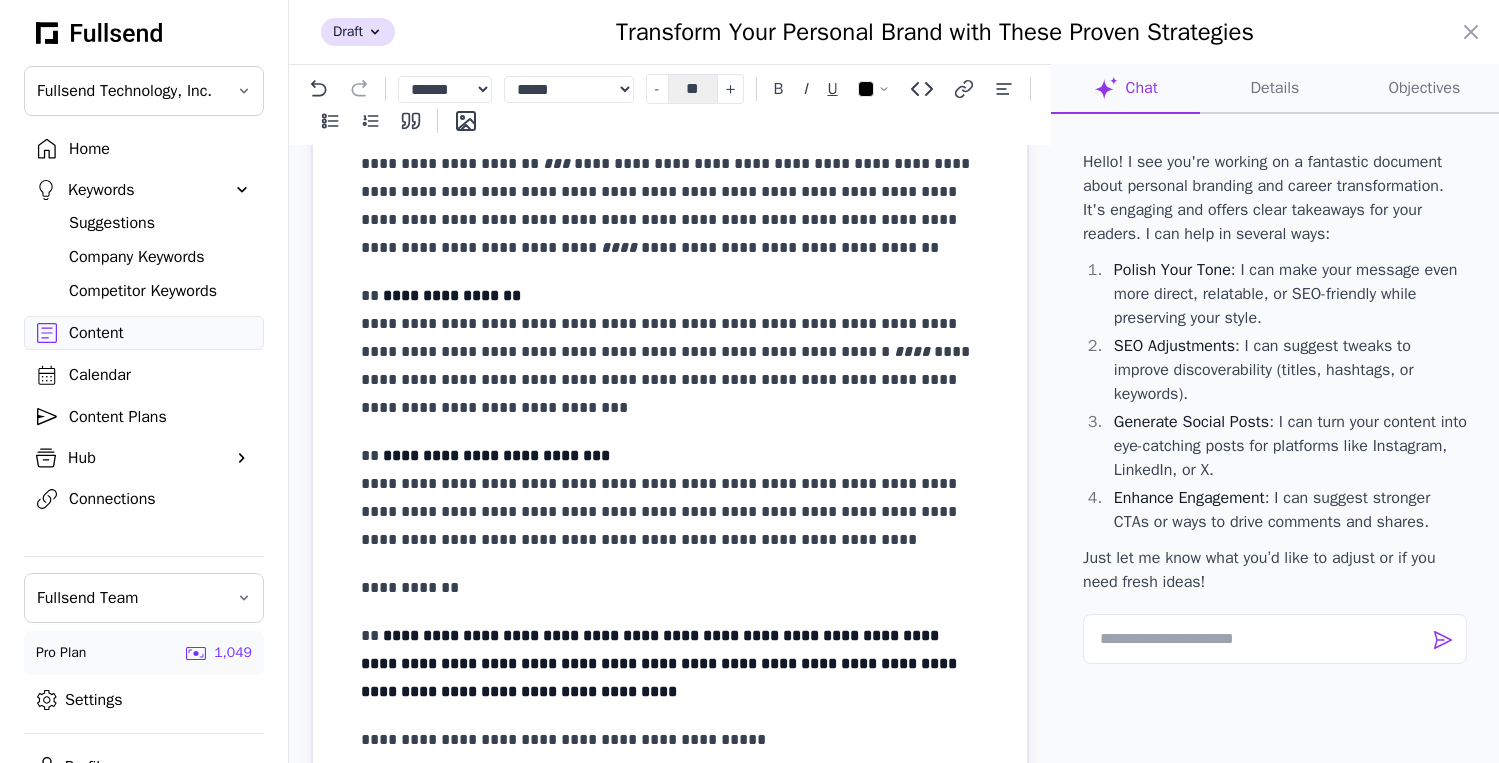 scroll, scrollTop: 325, scrollLeft: 0, axis: vertical 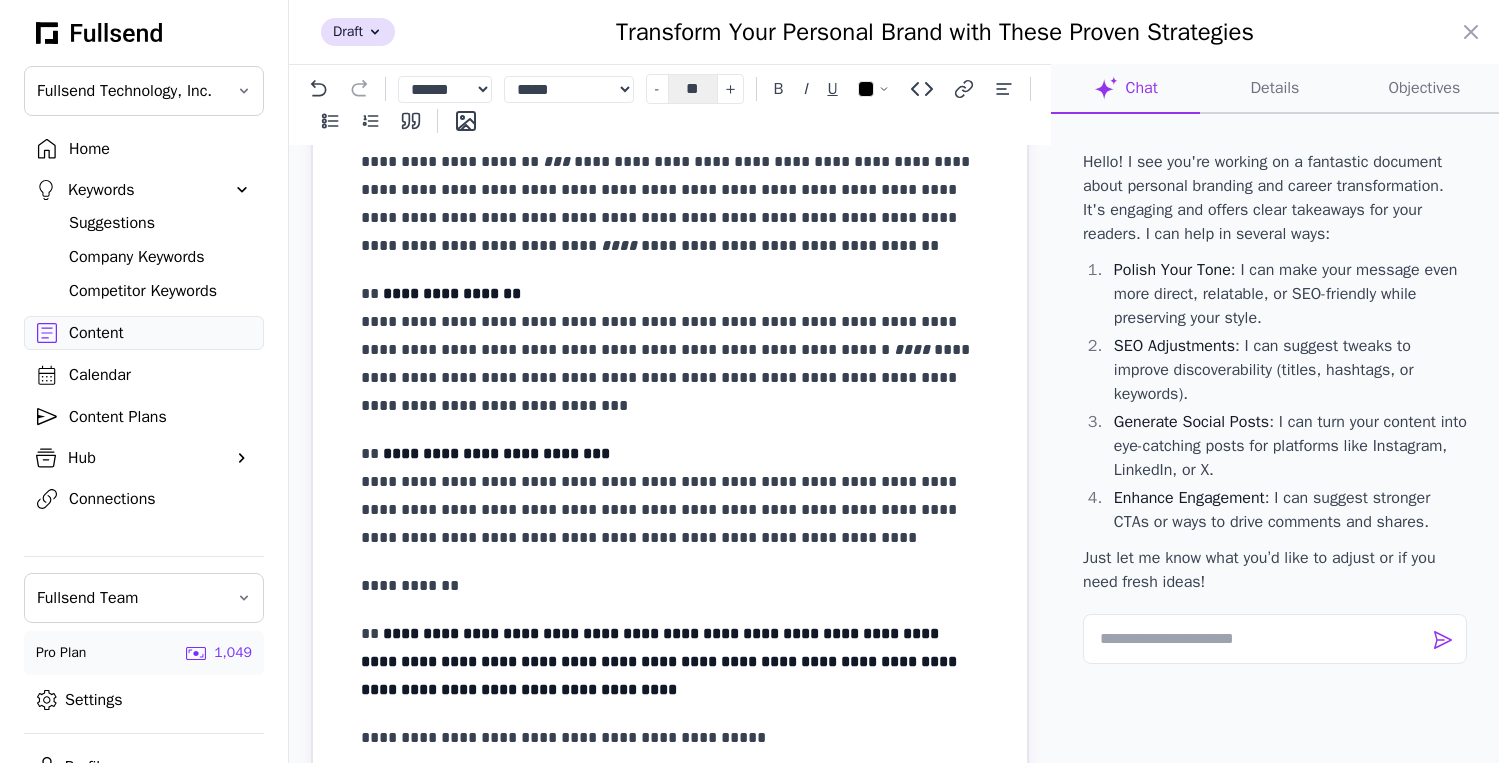 click on "**********" at bounding box center (670, 586) 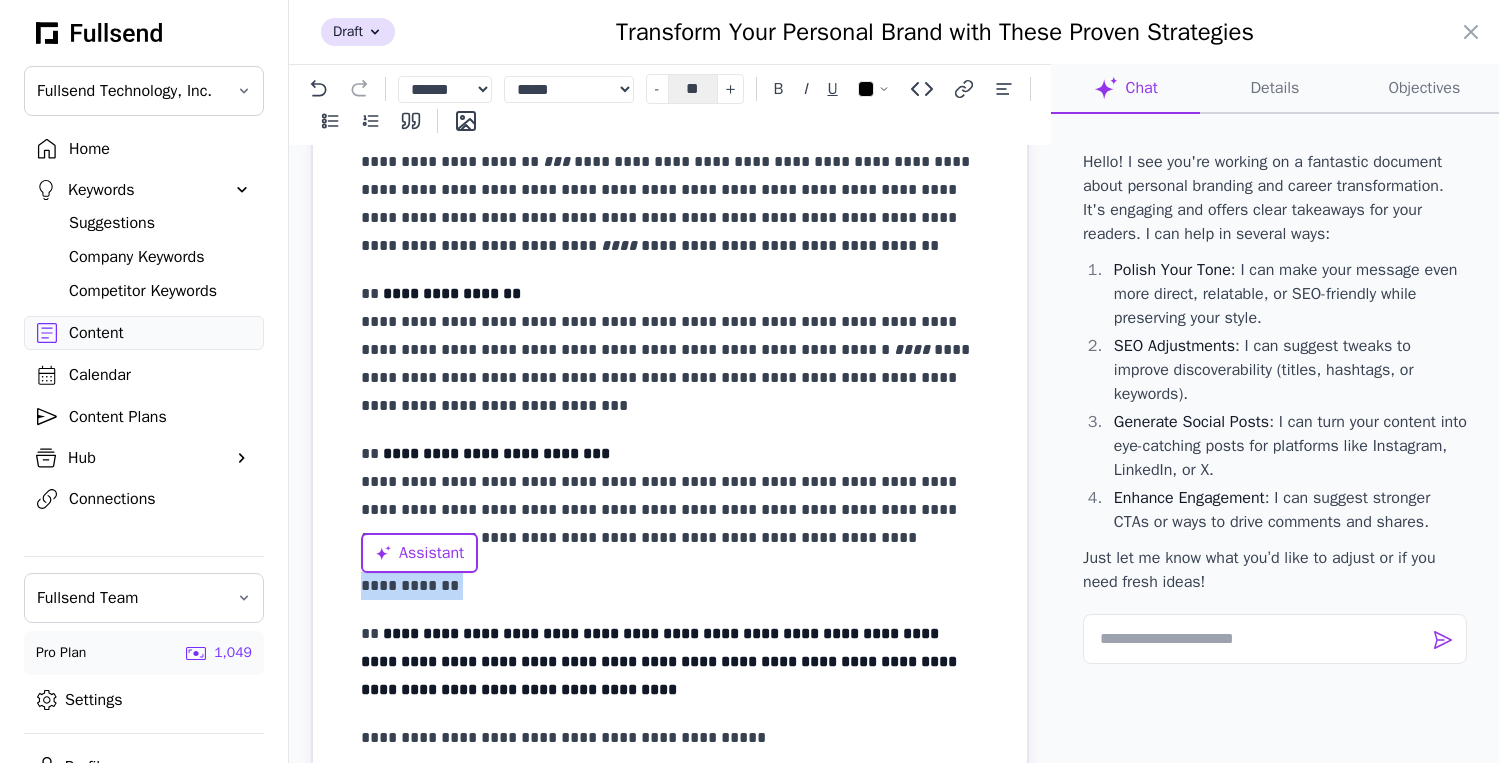 drag, startPoint x: 469, startPoint y: 585, endPoint x: 343, endPoint y: 585, distance: 126 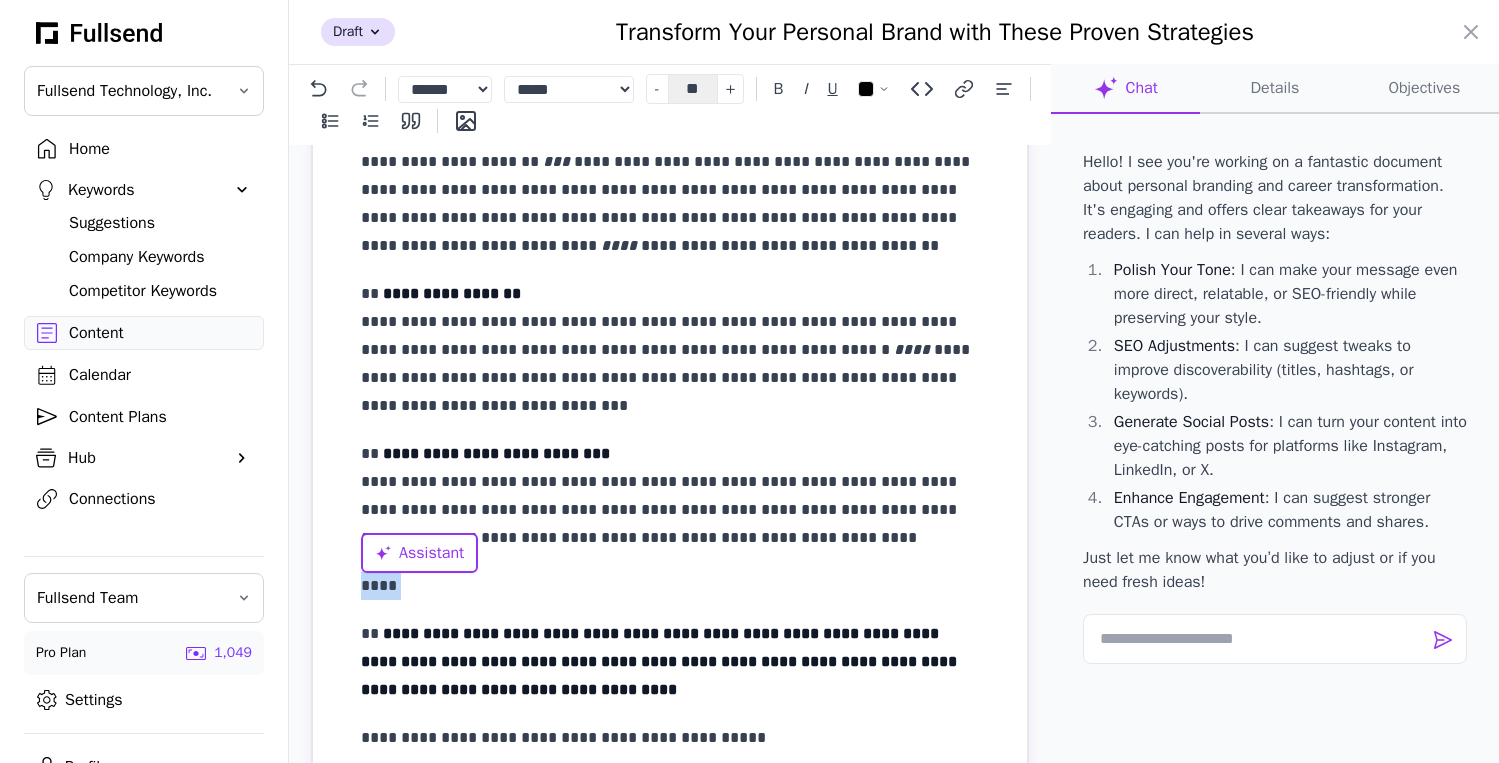 drag, startPoint x: 401, startPoint y: 589, endPoint x: 363, endPoint y: 589, distance: 38 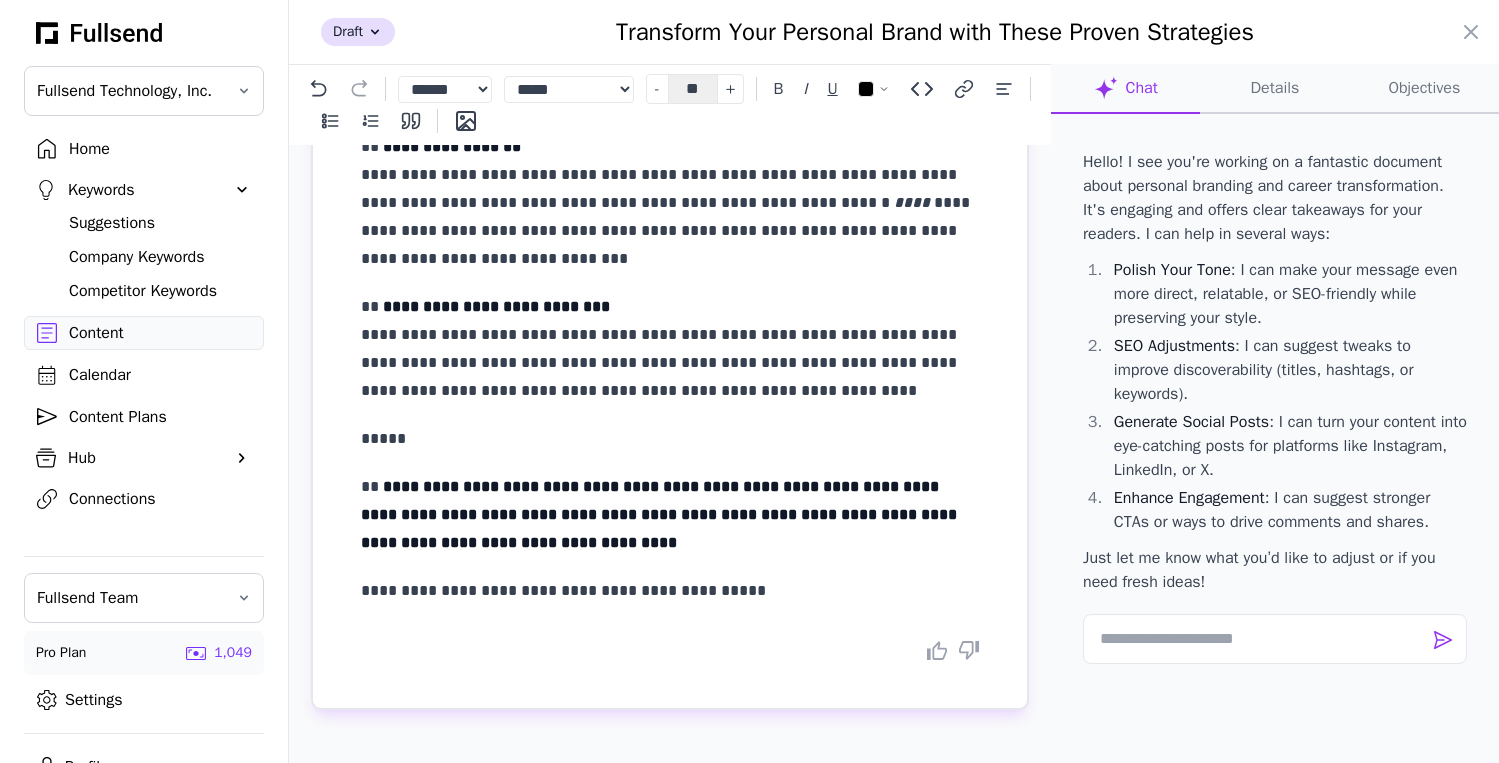 scroll, scrollTop: 481, scrollLeft: 0, axis: vertical 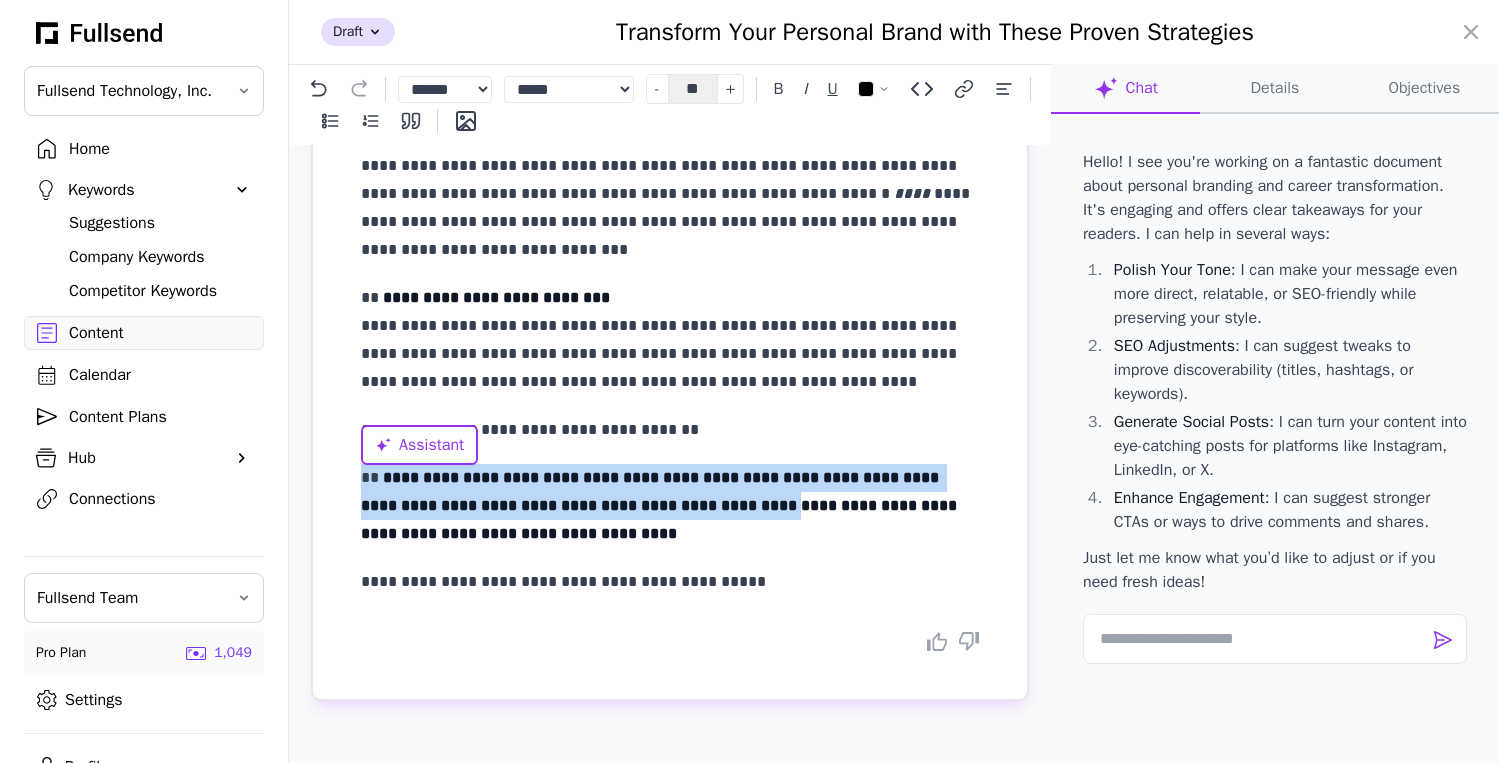 drag, startPoint x: 746, startPoint y: 505, endPoint x: 359, endPoint y: 479, distance: 387.8724 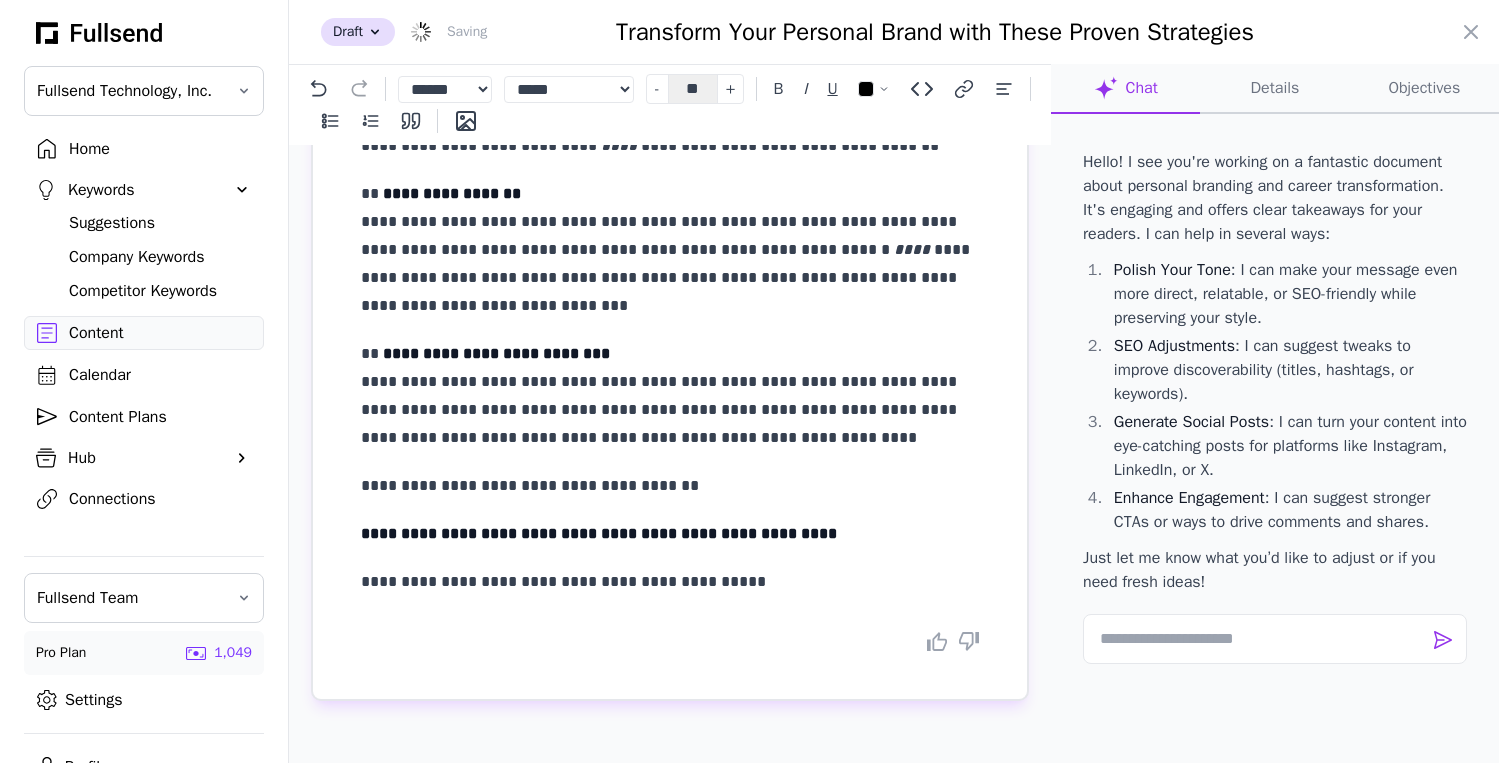 scroll, scrollTop: 405, scrollLeft: 0, axis: vertical 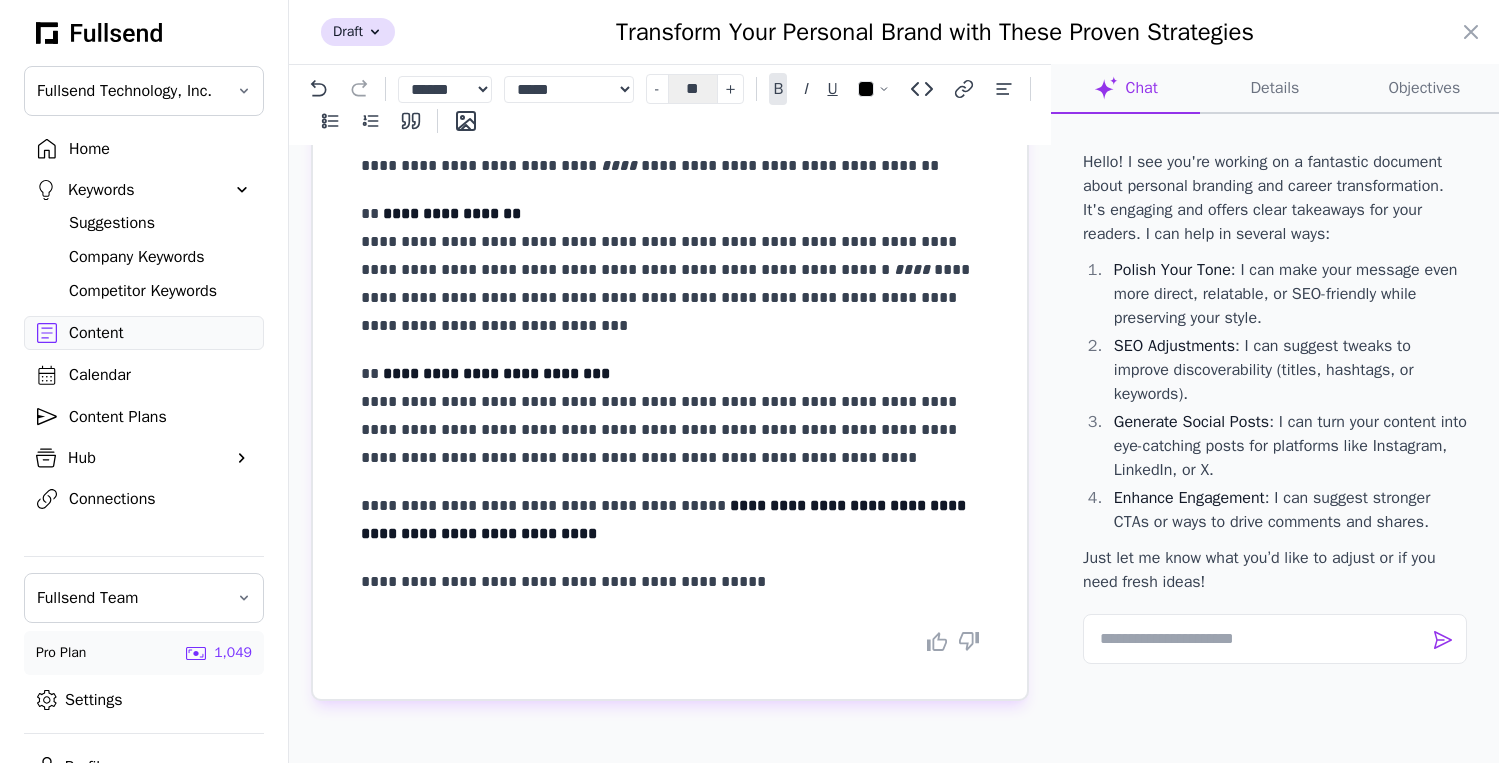 click on "**********" at bounding box center (665, 519) 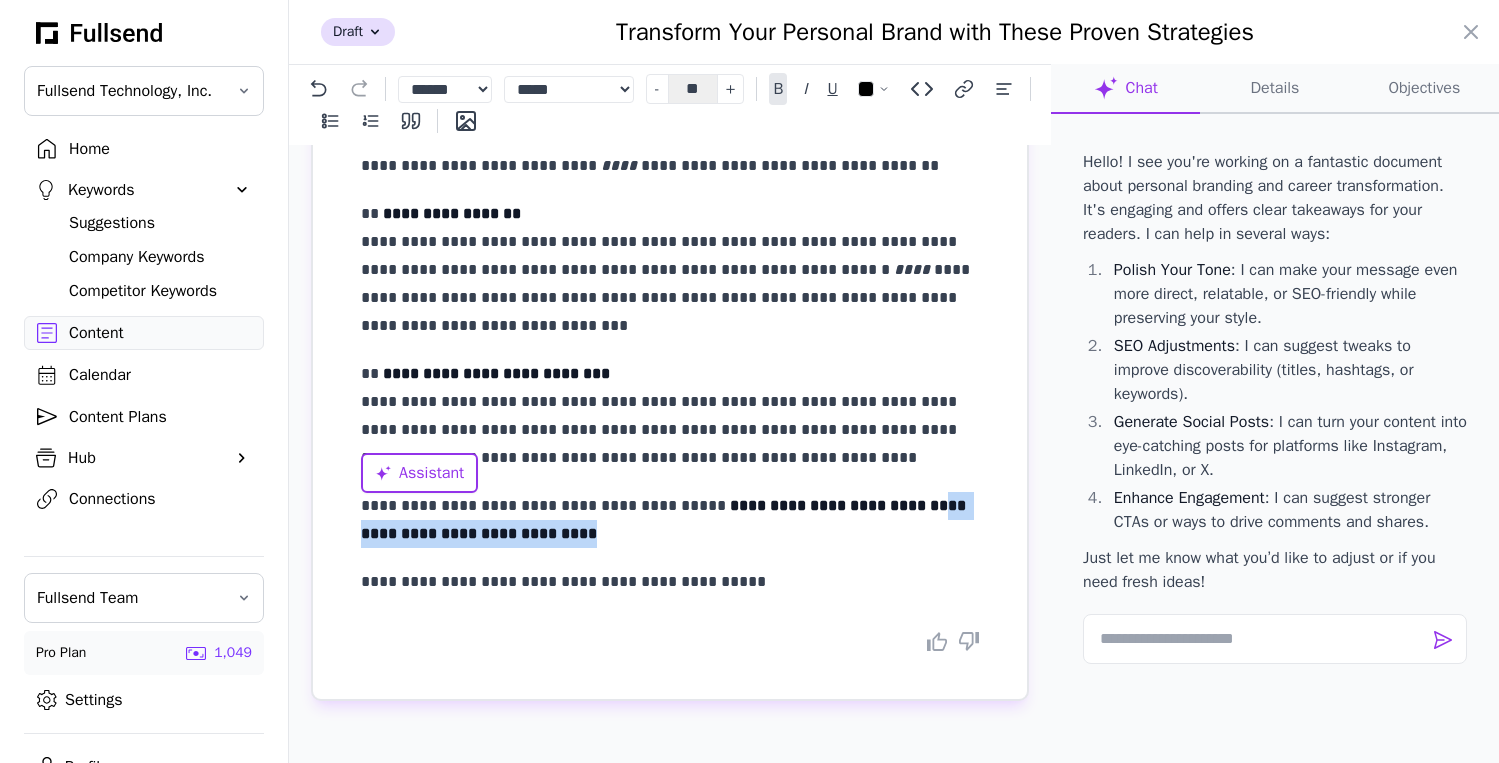drag, startPoint x: 784, startPoint y: 530, endPoint x: 907, endPoint y: 503, distance: 125.92855 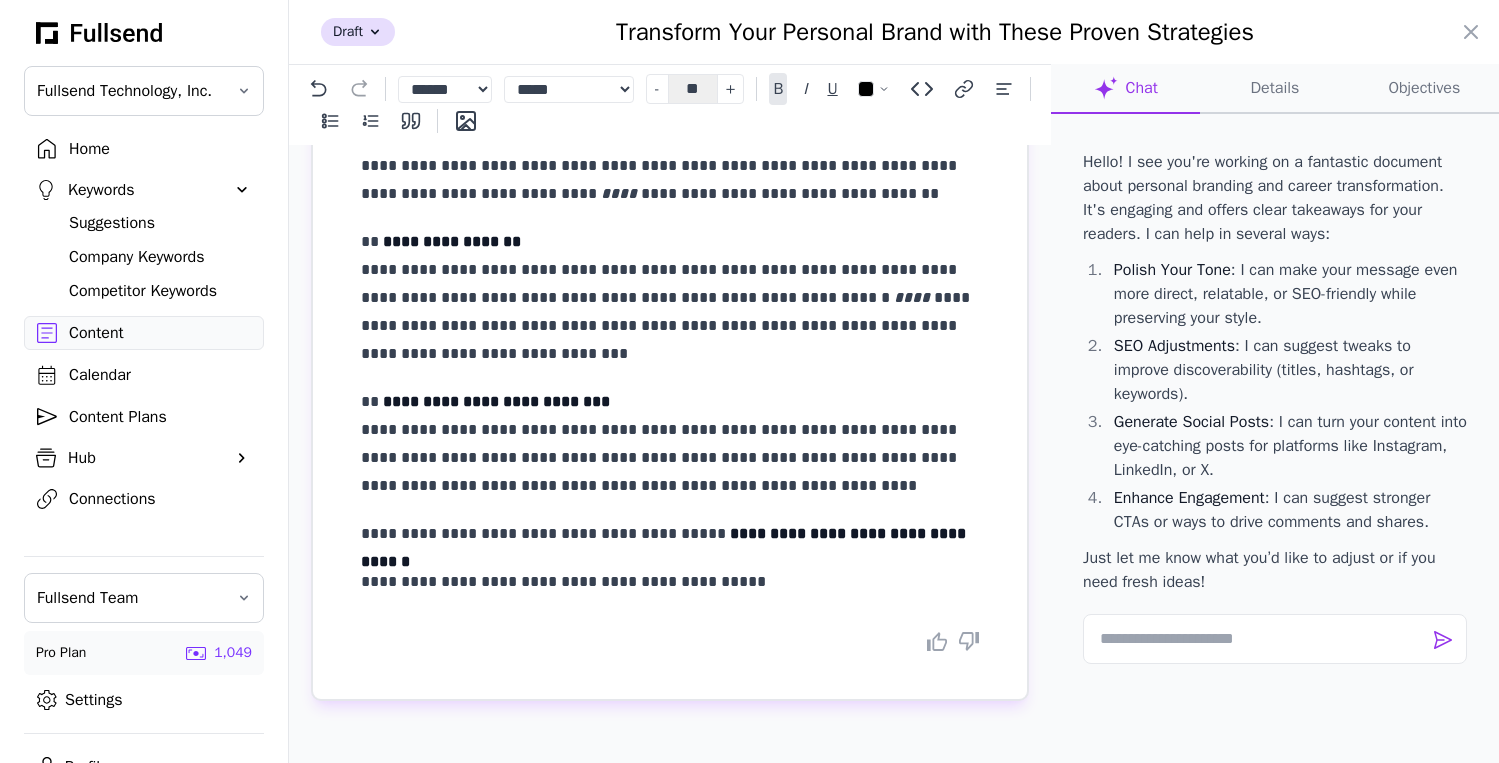 scroll, scrollTop: 405, scrollLeft: 0, axis: vertical 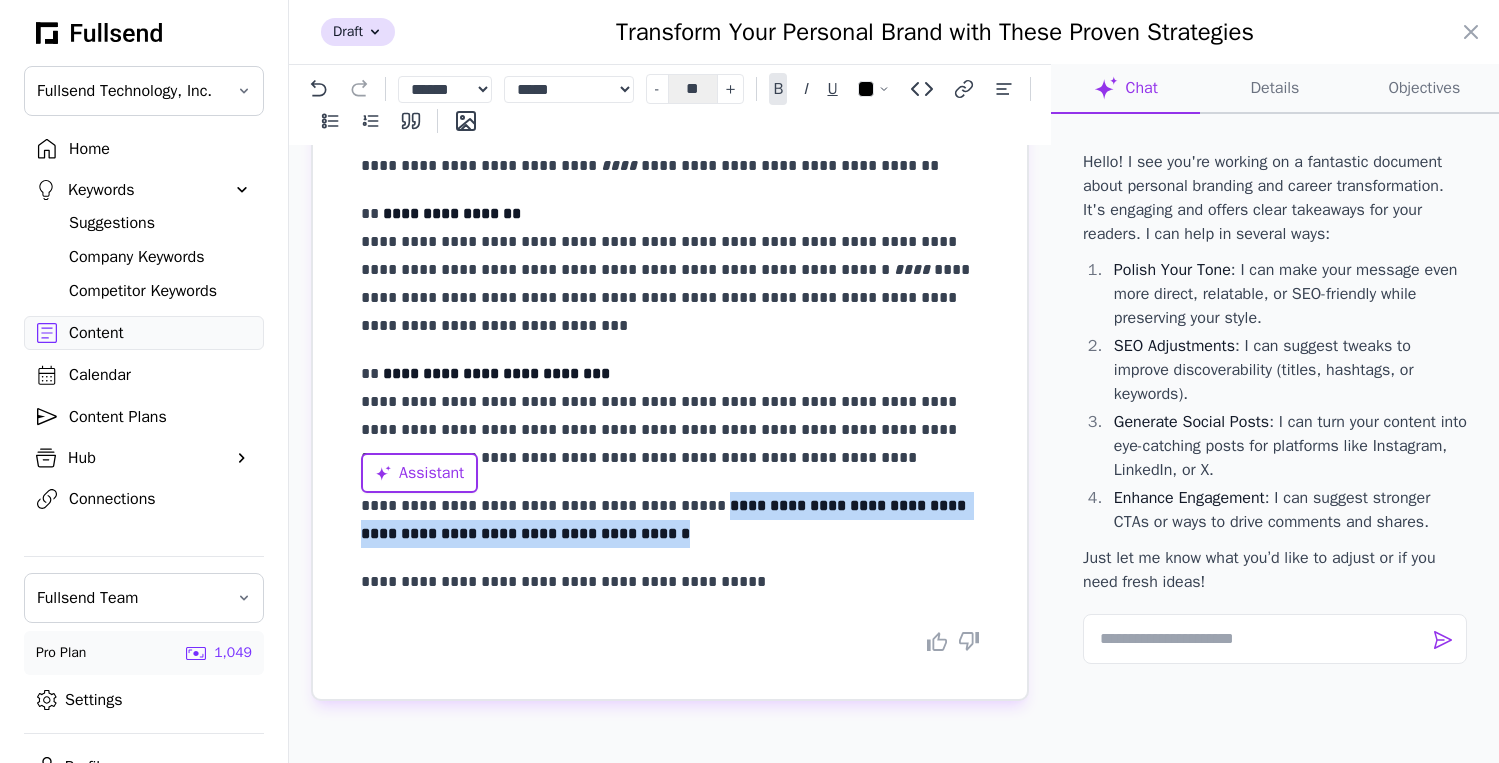 drag, startPoint x: 724, startPoint y: 534, endPoint x: 690, endPoint y: 508, distance: 42.80187 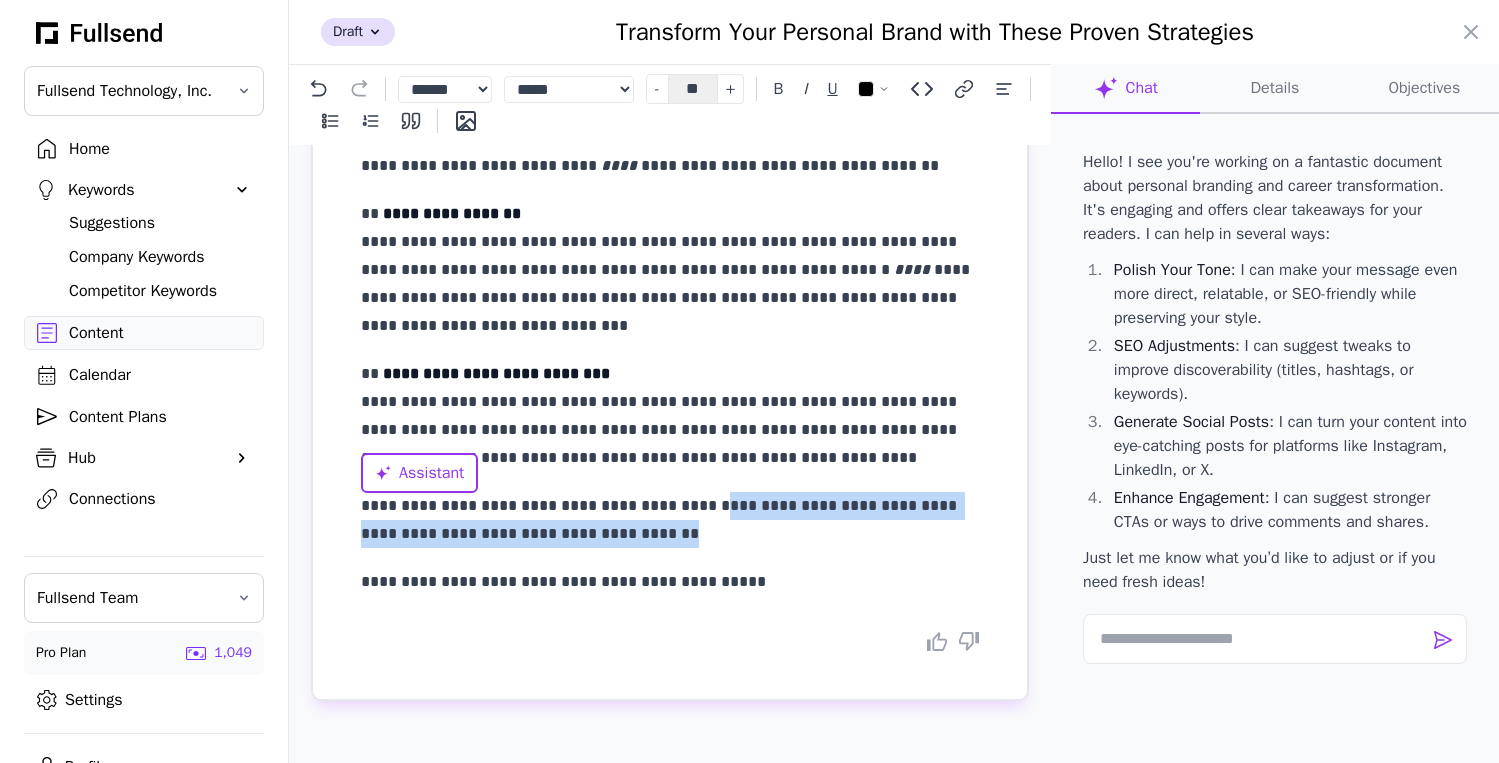 click on "**********" at bounding box center [670, 520] 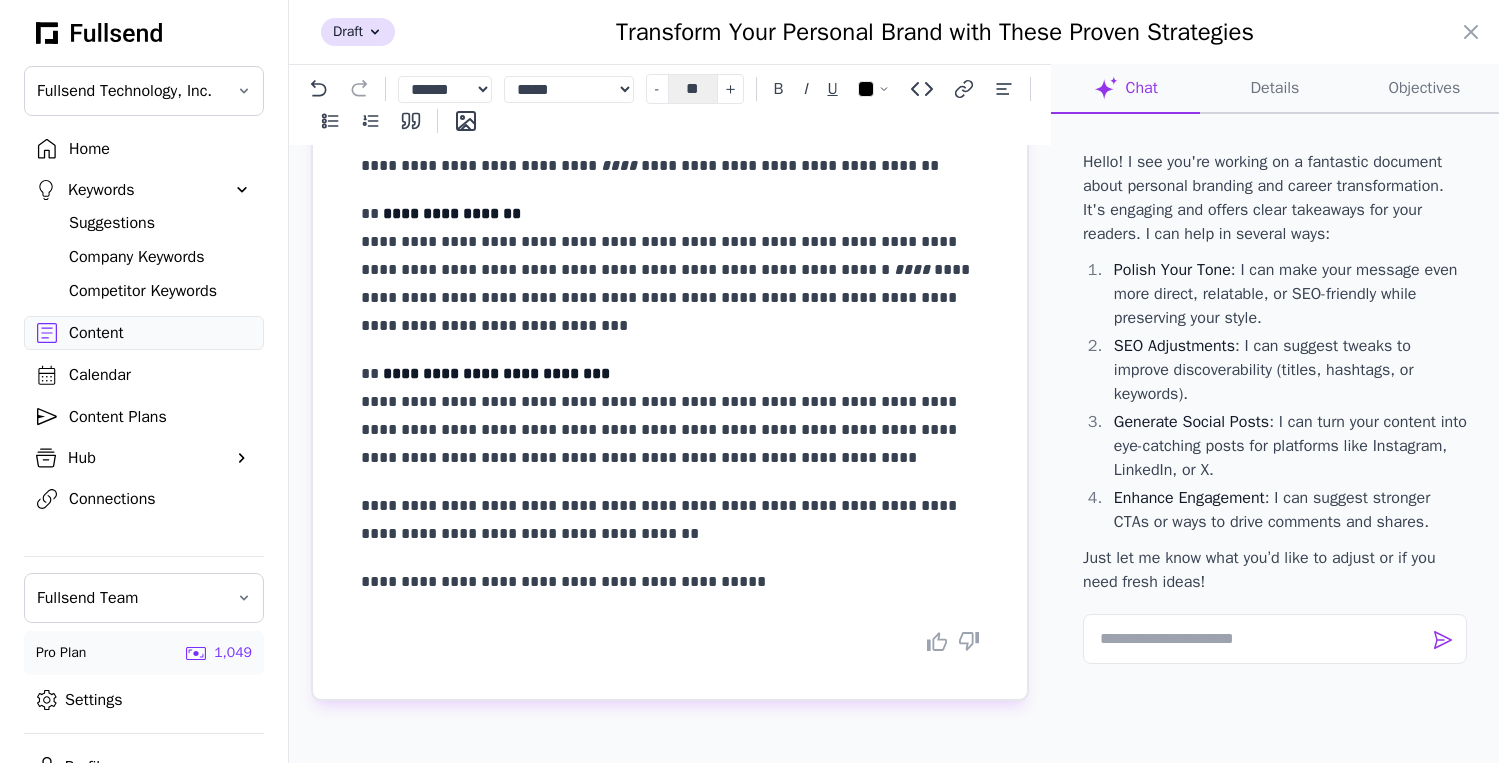 scroll, scrollTop: 0, scrollLeft: 0, axis: both 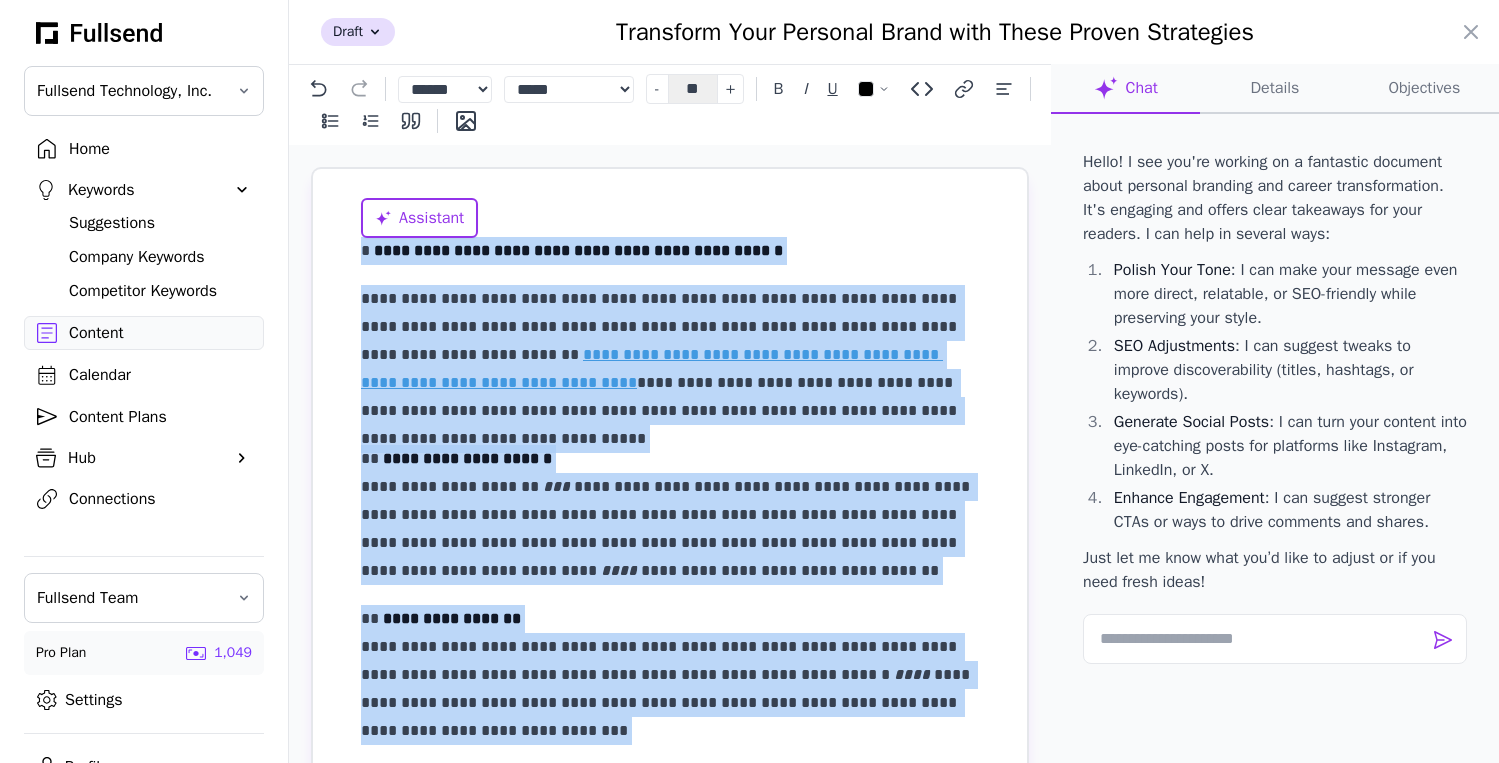 copy on "**********" 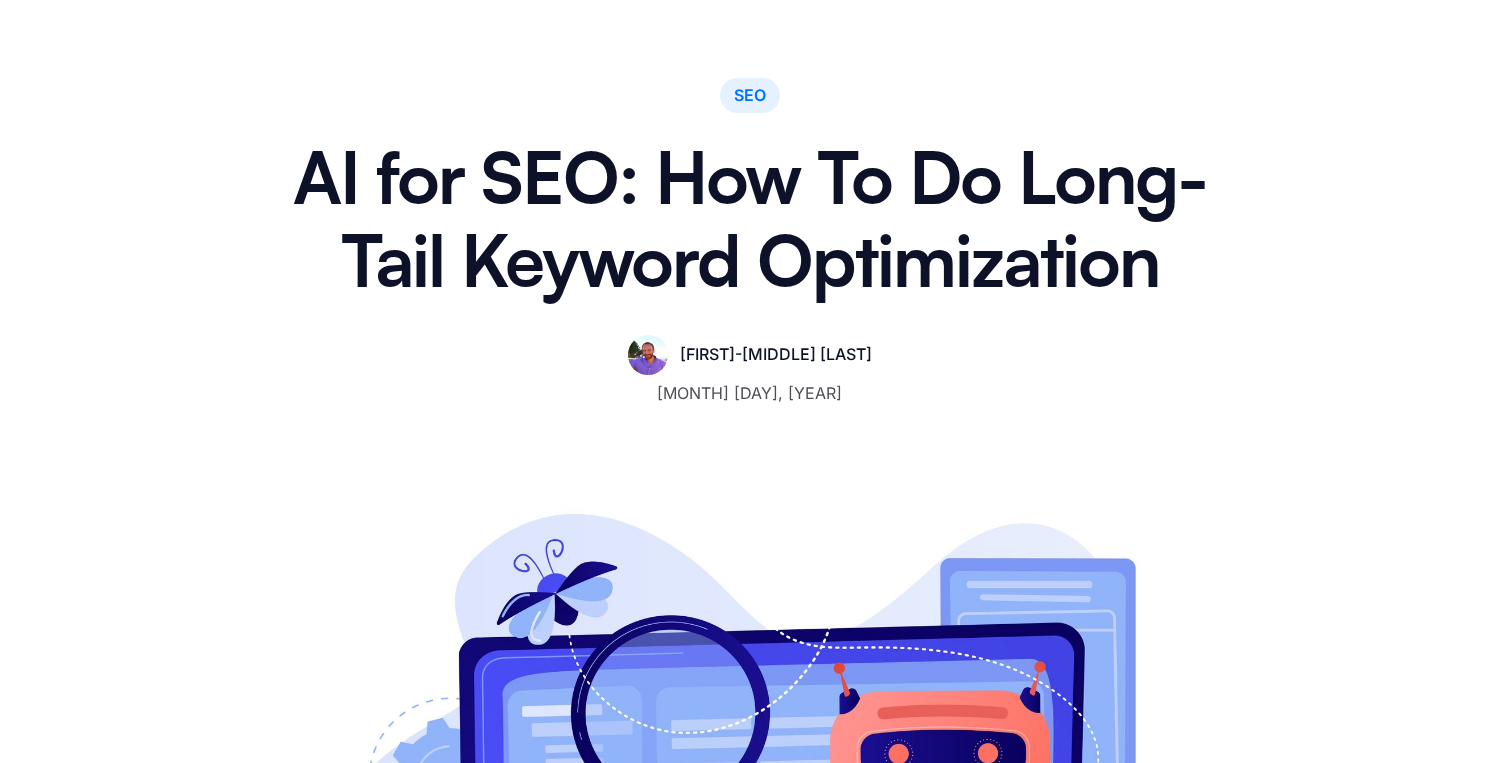 scroll, scrollTop: 0, scrollLeft: 0, axis: both 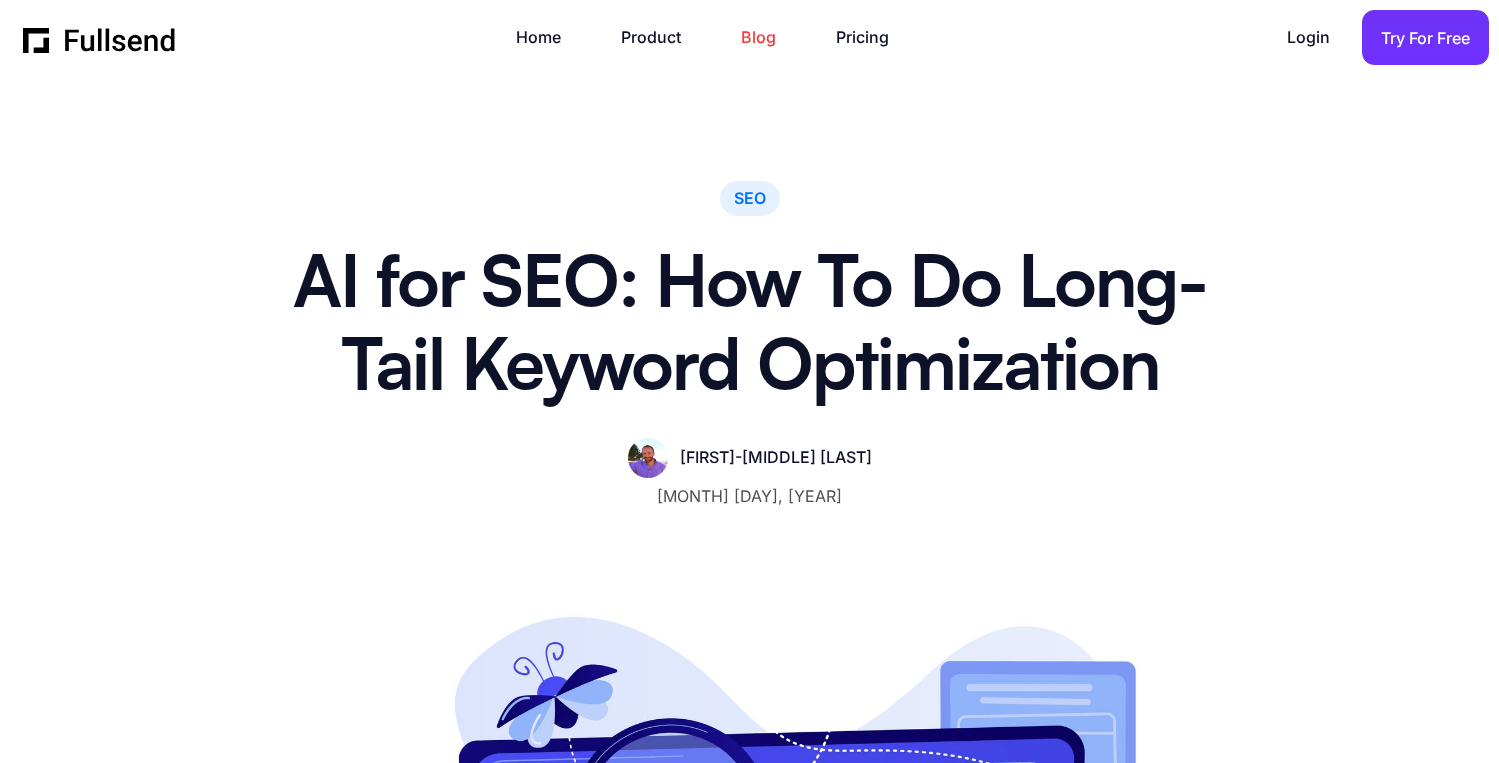 click on "Blog" at bounding box center (768, 37) 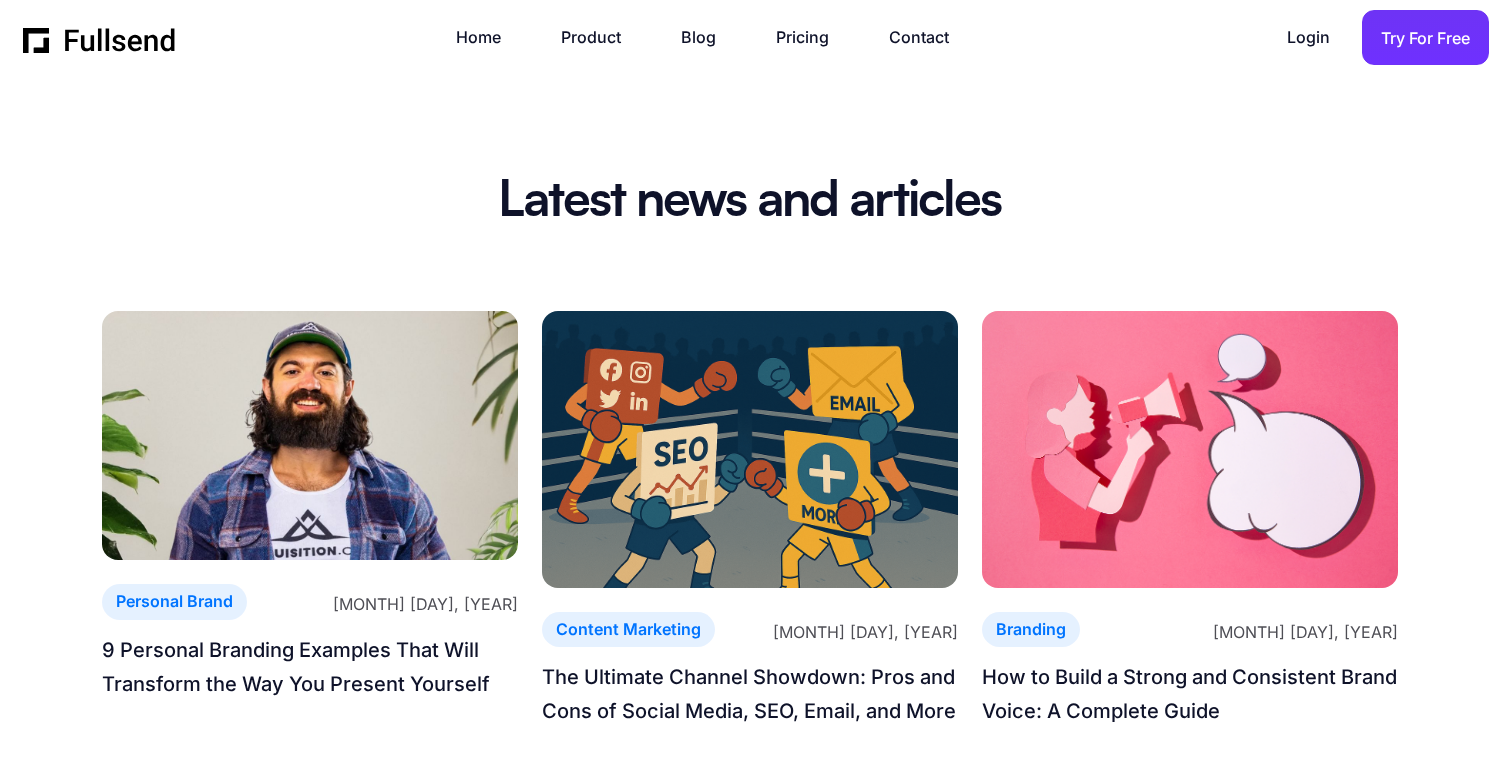 scroll, scrollTop: 0, scrollLeft: 0, axis: both 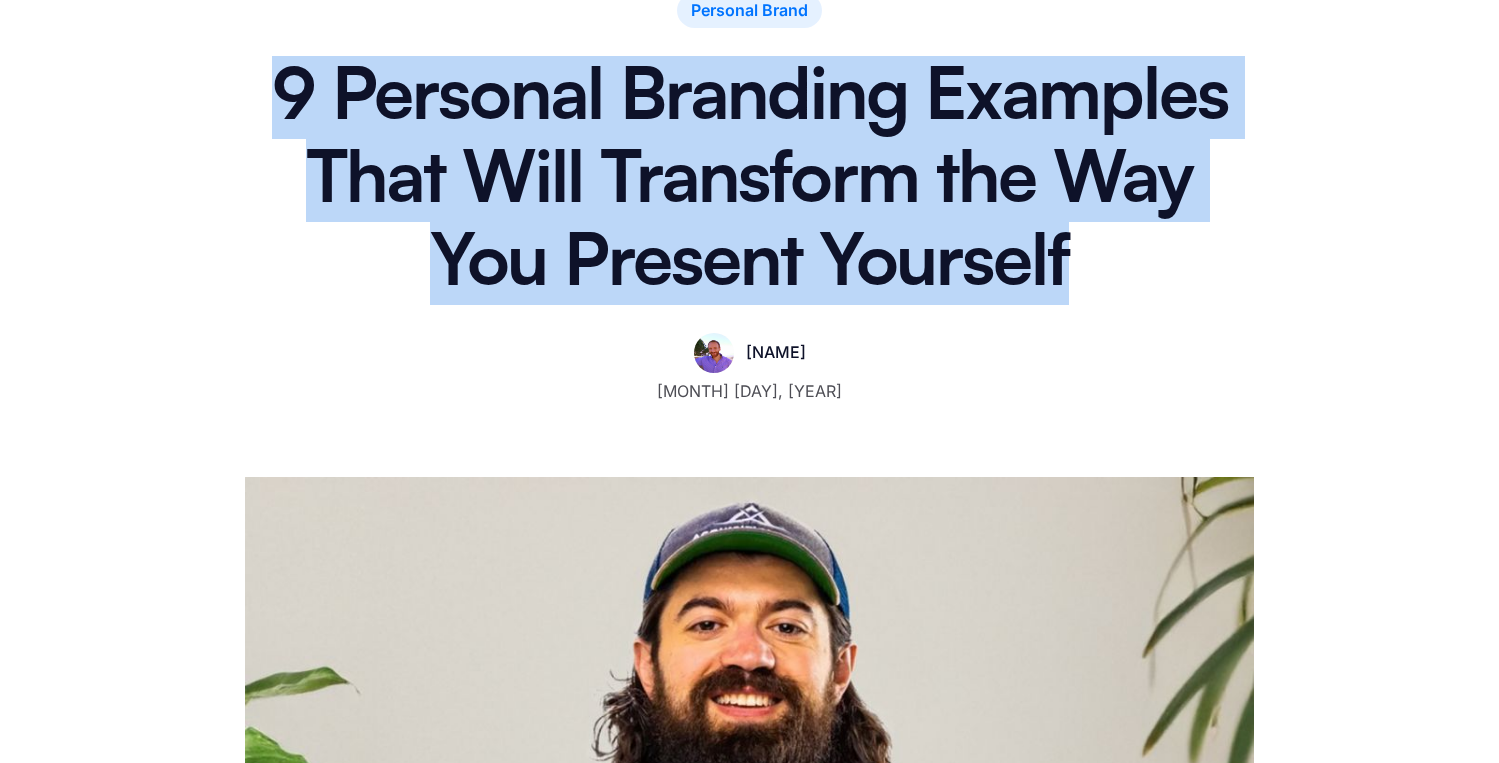 drag, startPoint x: 275, startPoint y: 108, endPoint x: 1131, endPoint y: 291, distance: 875.3428 